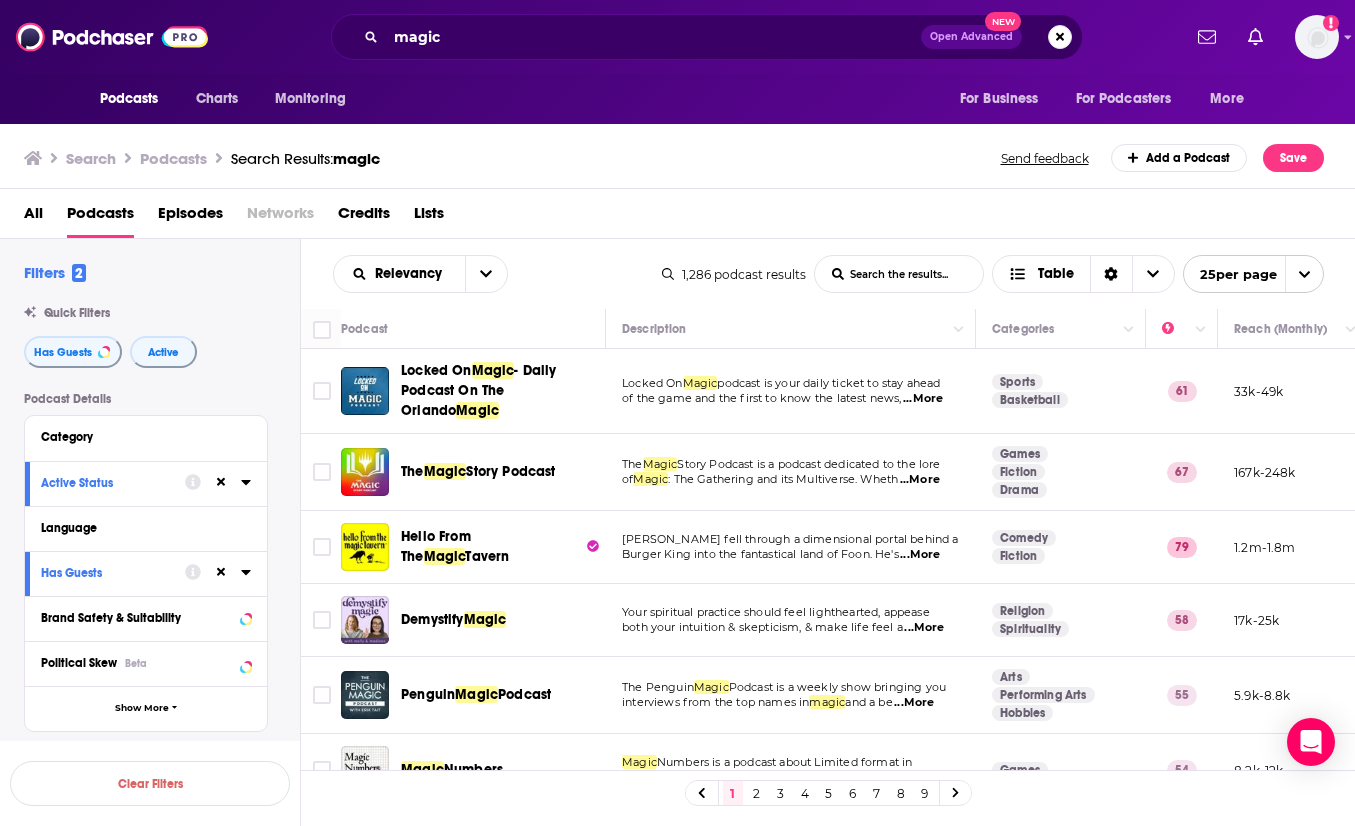 scroll, scrollTop: 0, scrollLeft: 0, axis: both 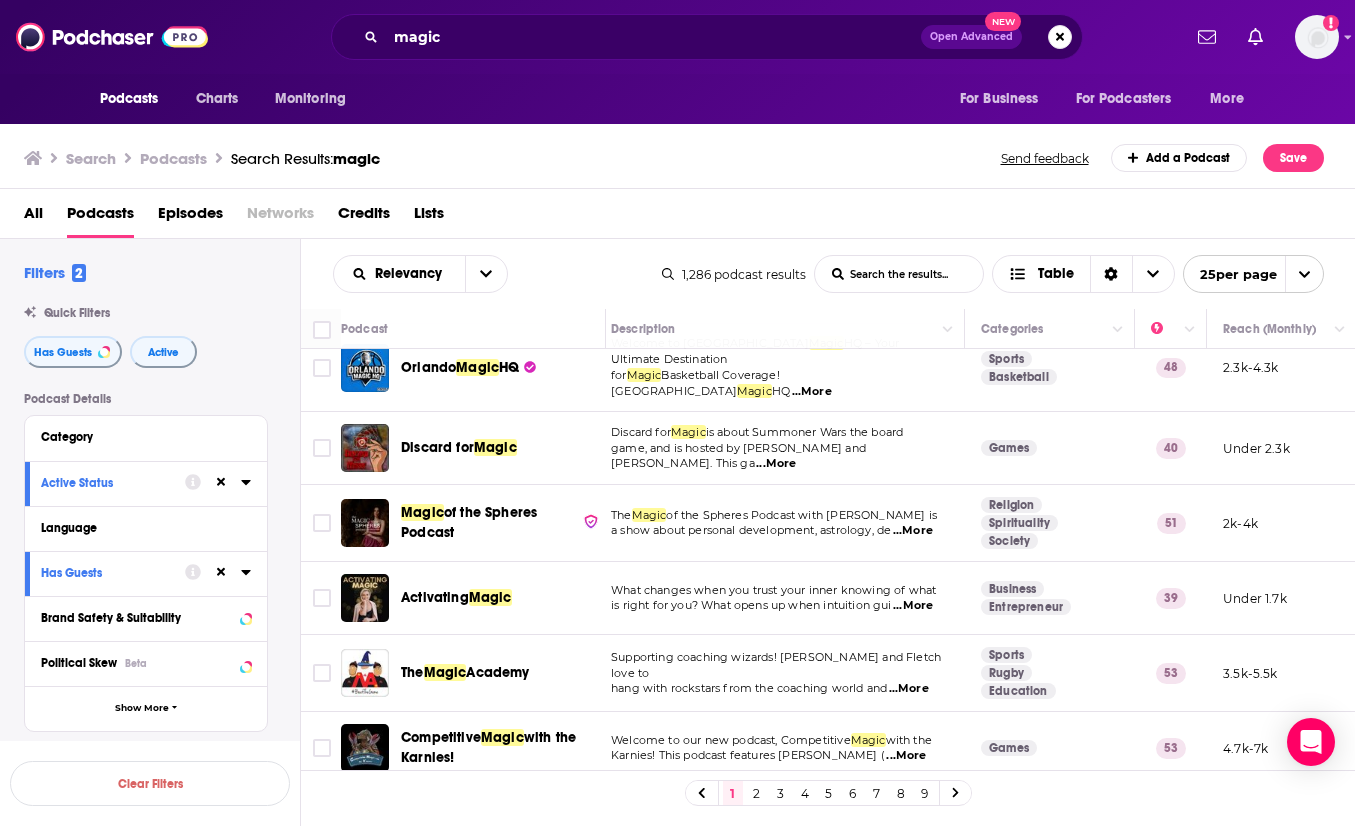 click on "2" at bounding box center (757, 793) 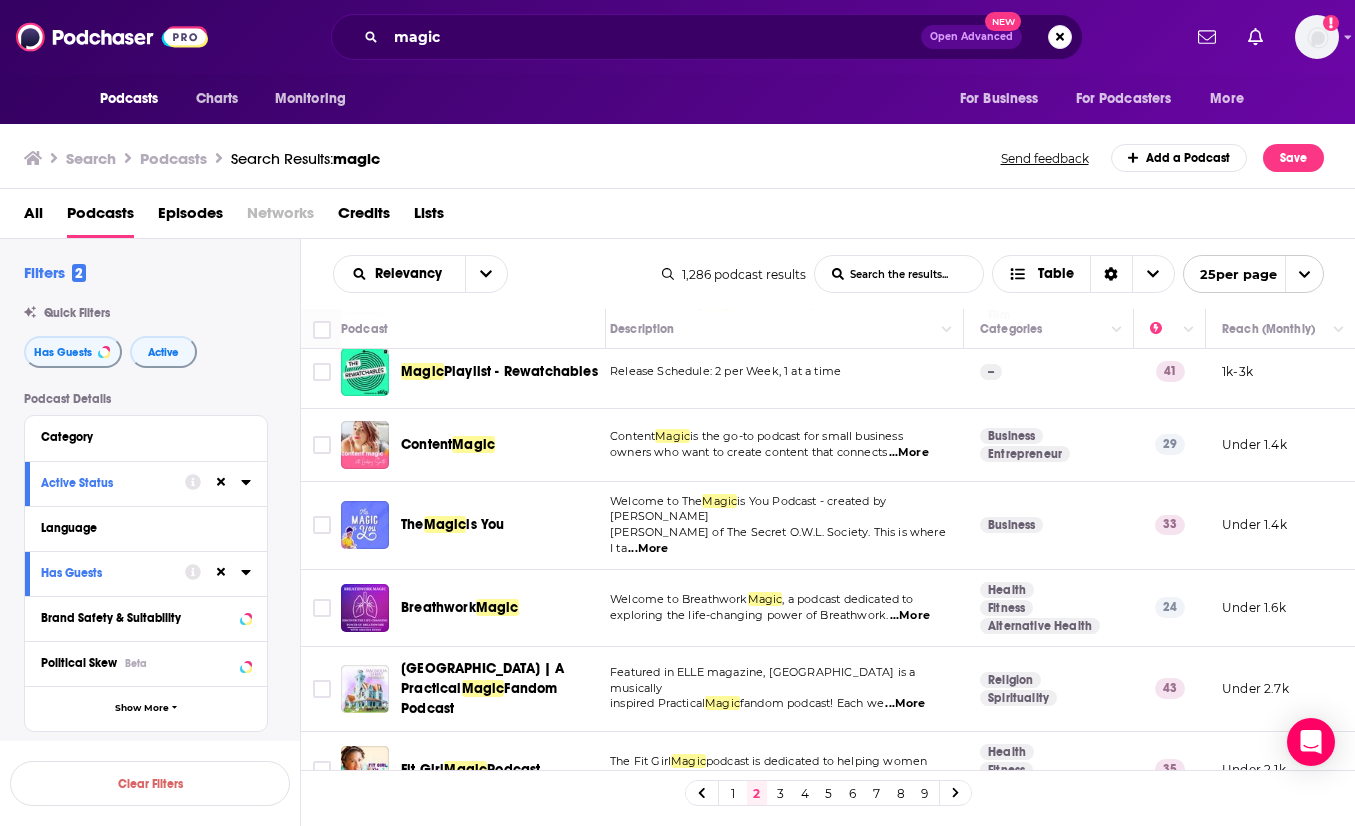 scroll, scrollTop: 1484, scrollLeft: 12, axis: both 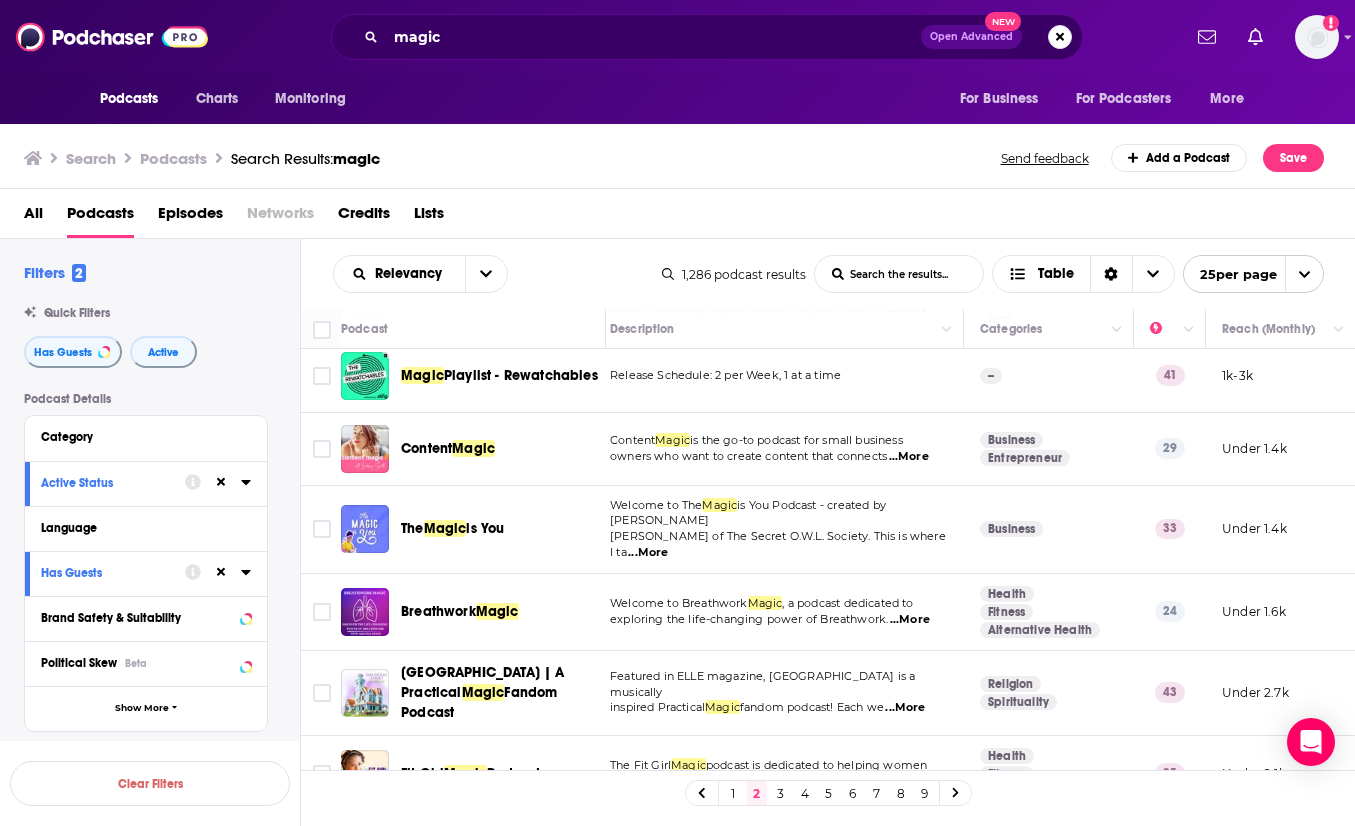 click on "3" at bounding box center [781, 793] 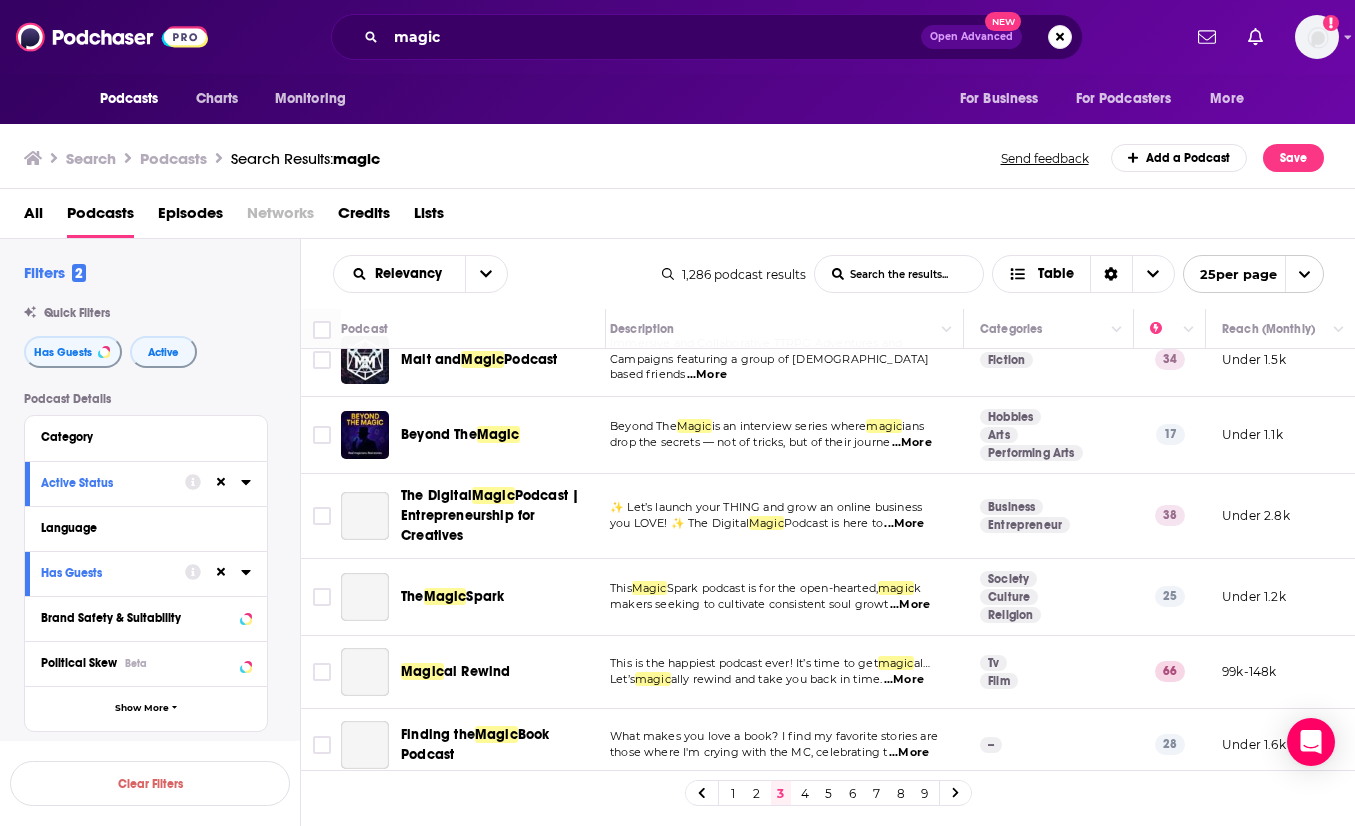 scroll, scrollTop: 1439, scrollLeft: 12, axis: both 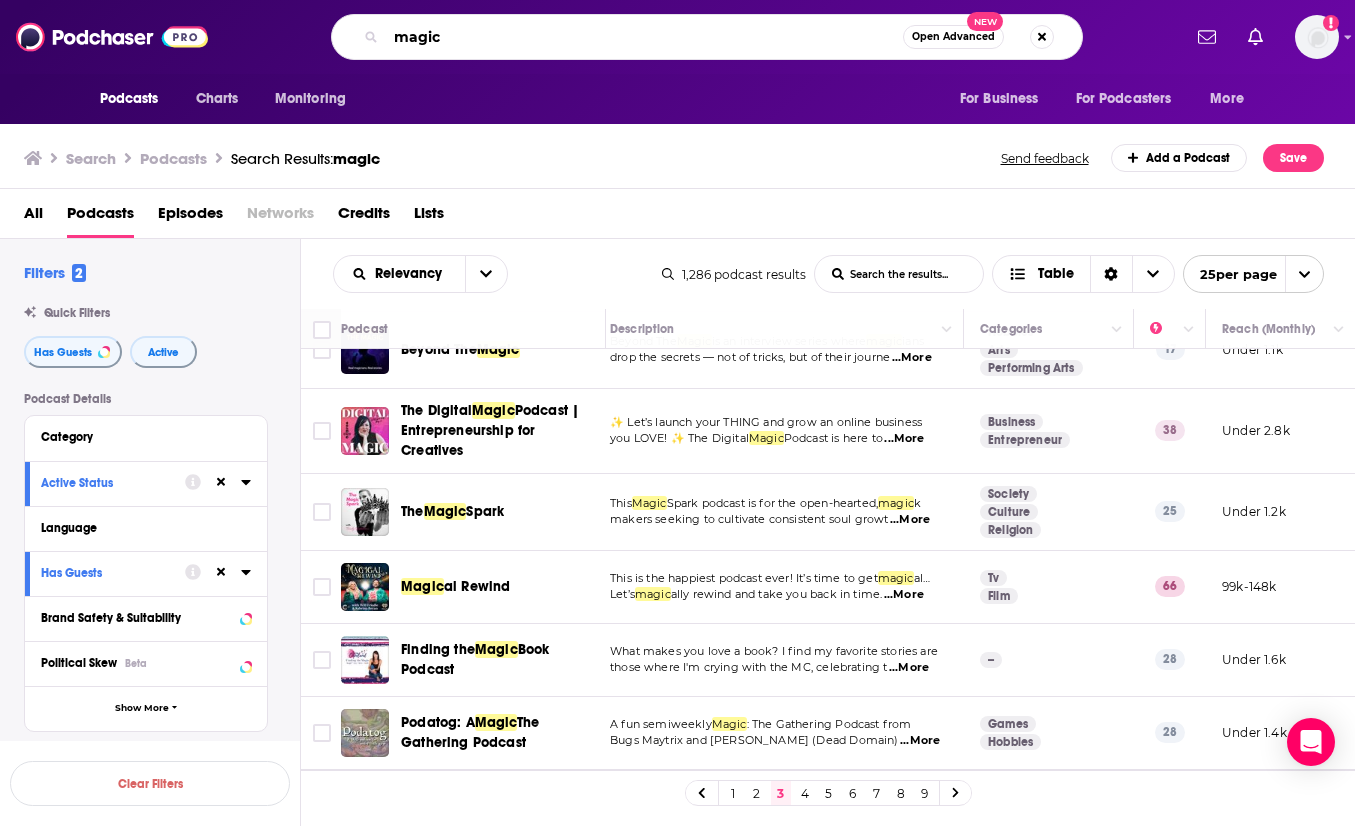 drag, startPoint x: 487, startPoint y: 45, endPoint x: 379, endPoint y: -10, distance: 121.19818 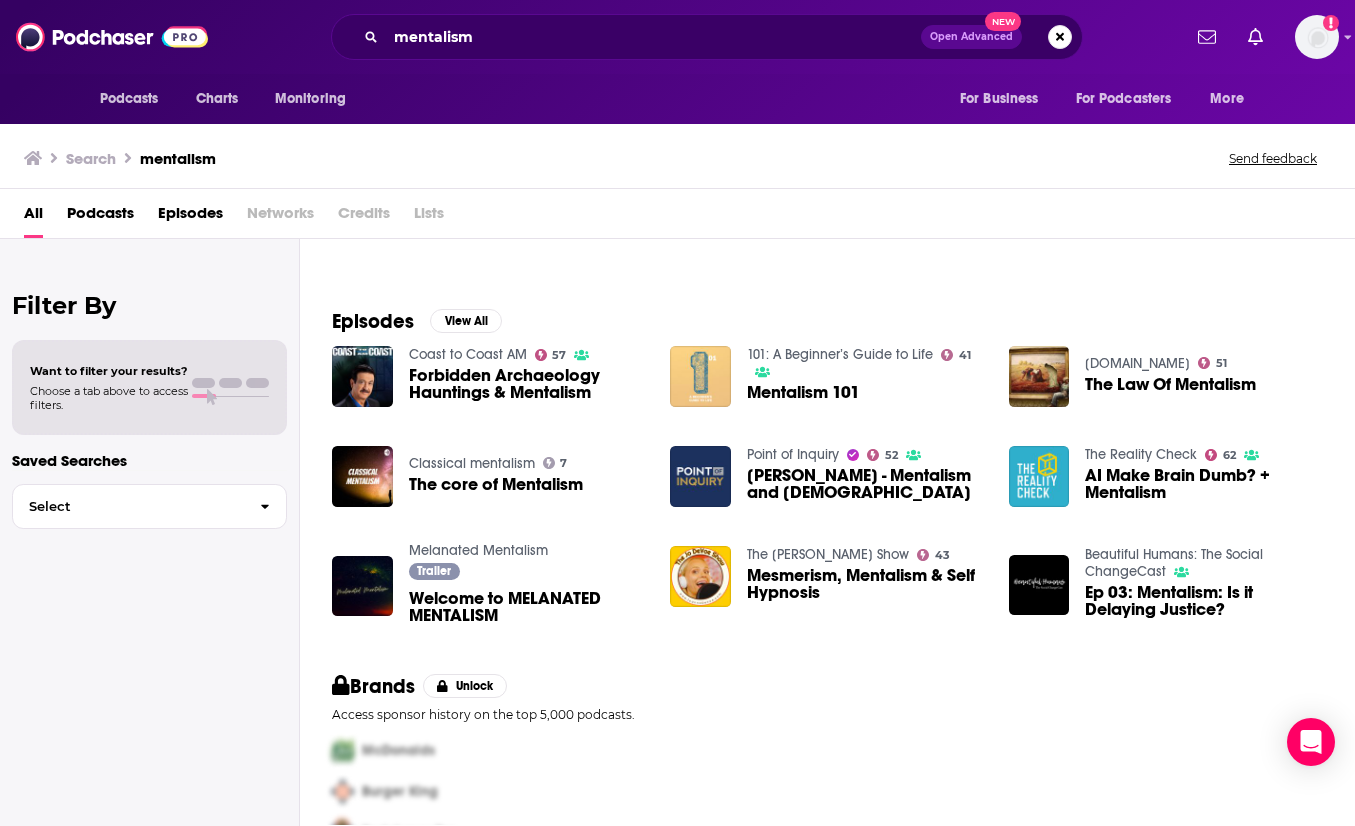 scroll, scrollTop: 232, scrollLeft: 0, axis: vertical 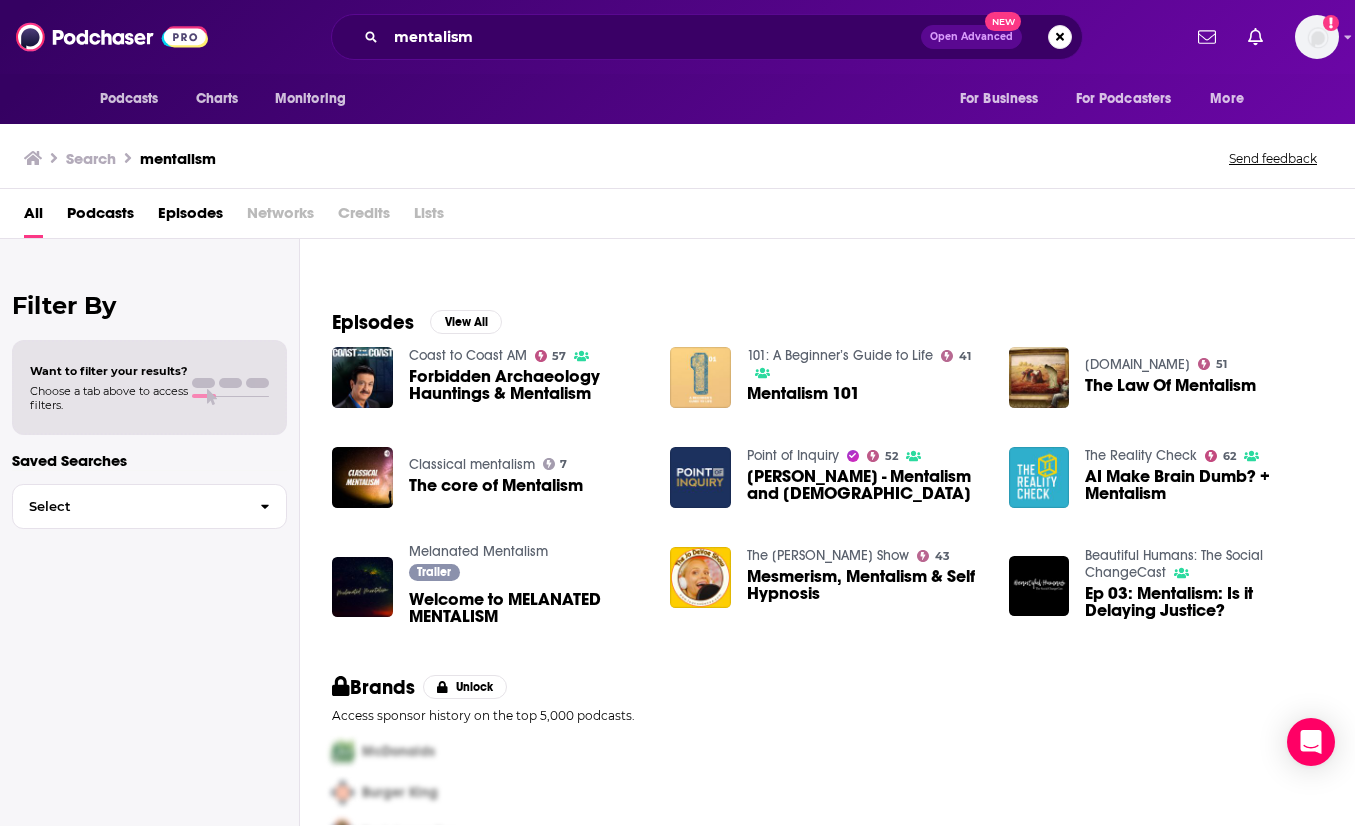 click on "Podcasts" at bounding box center (100, 217) 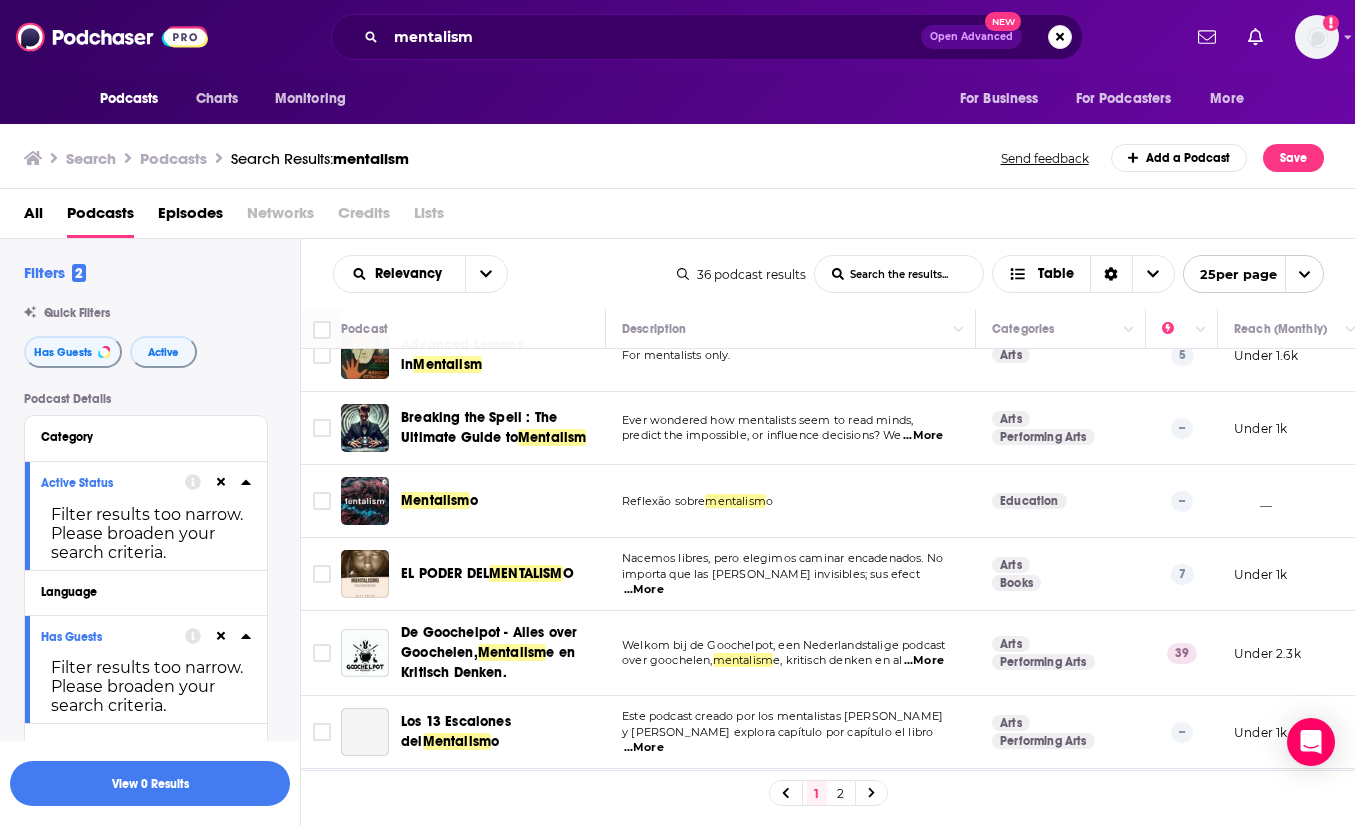 scroll, scrollTop: 194, scrollLeft: 0, axis: vertical 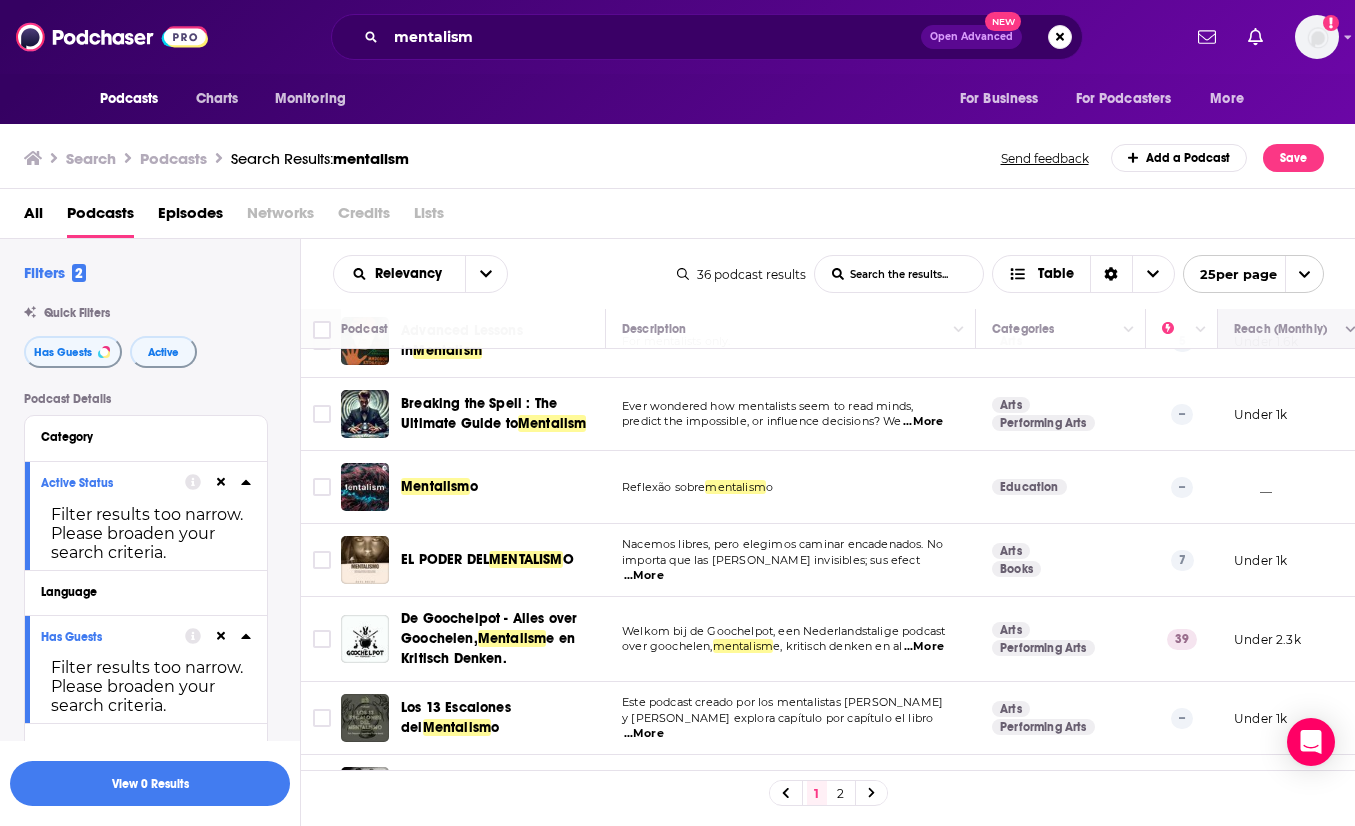 click at bounding box center (1290, 329) 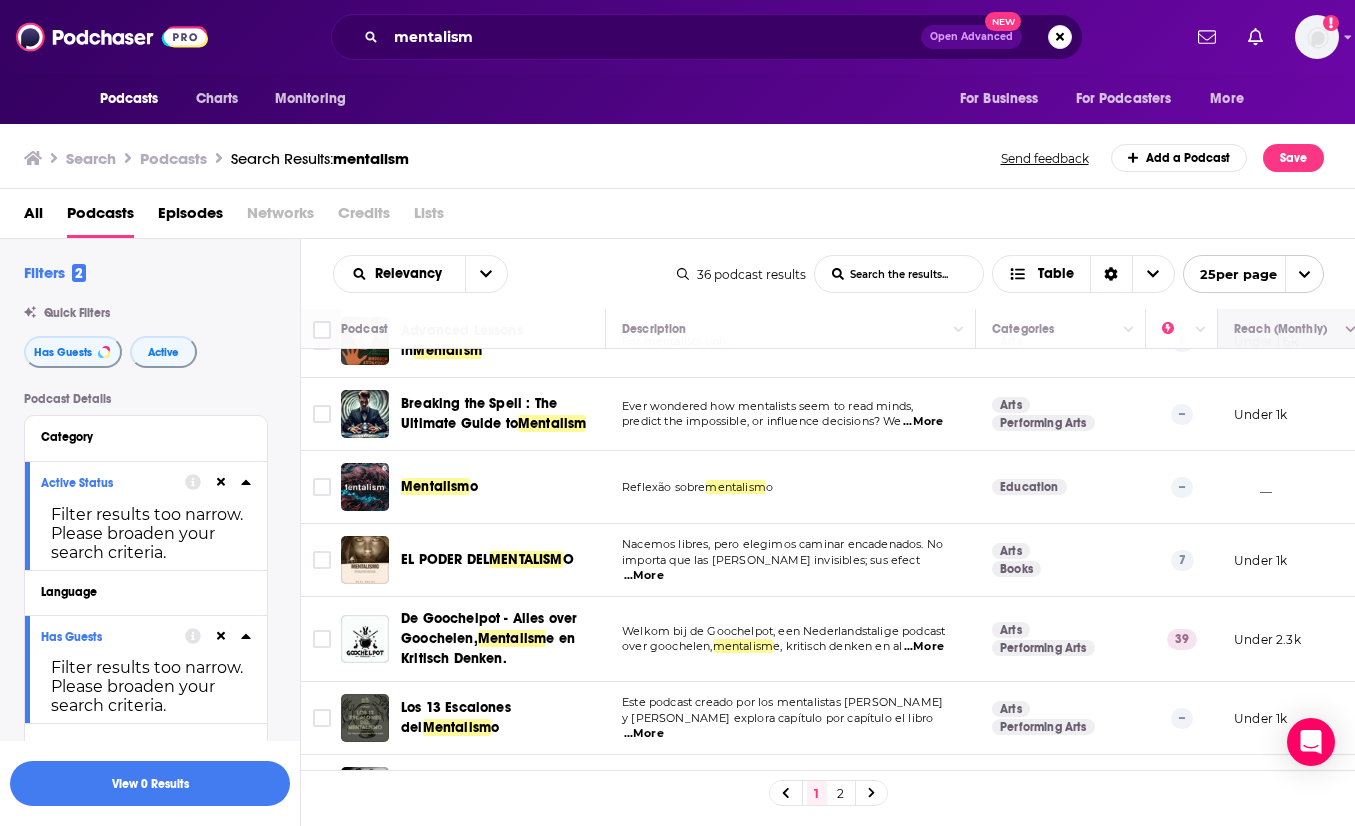 click 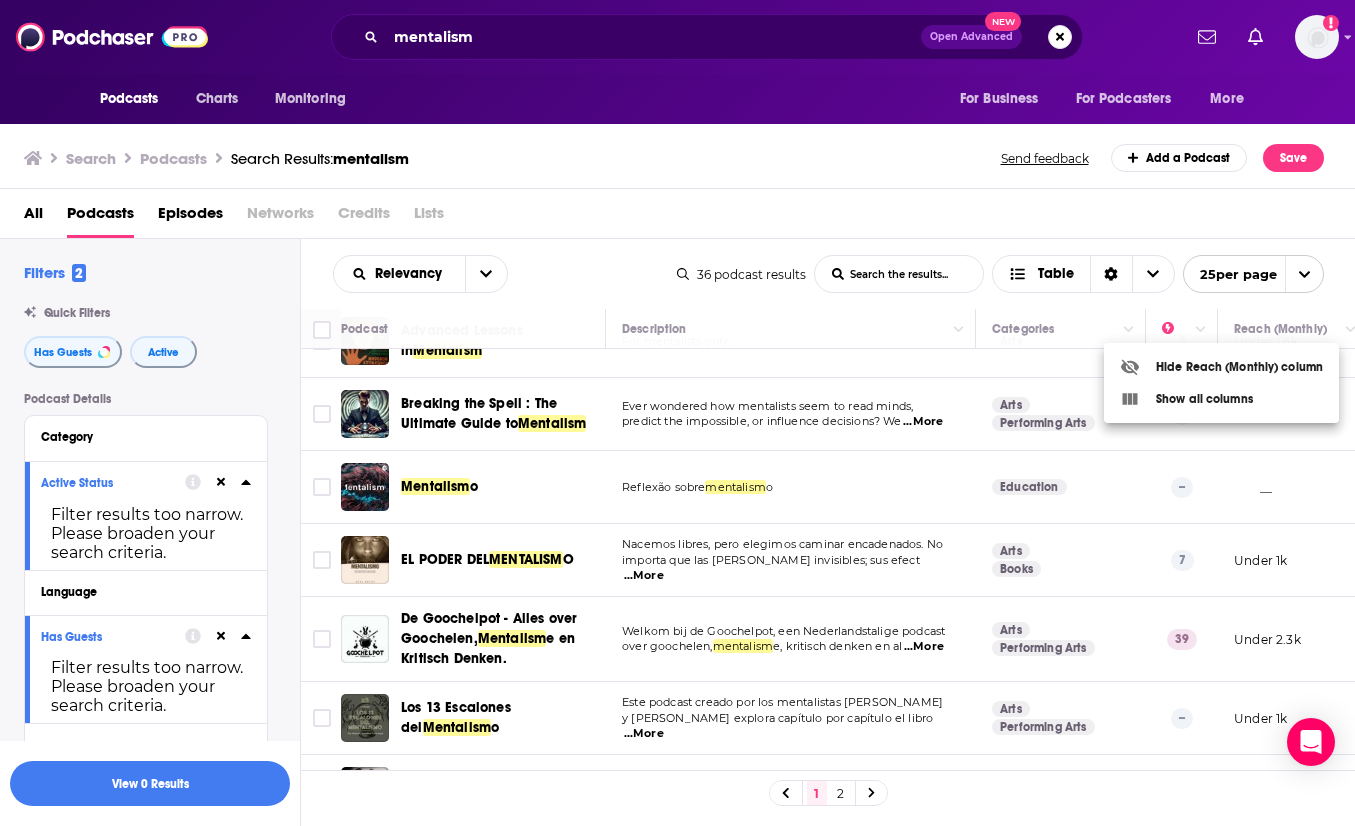 click at bounding box center (677, 413) 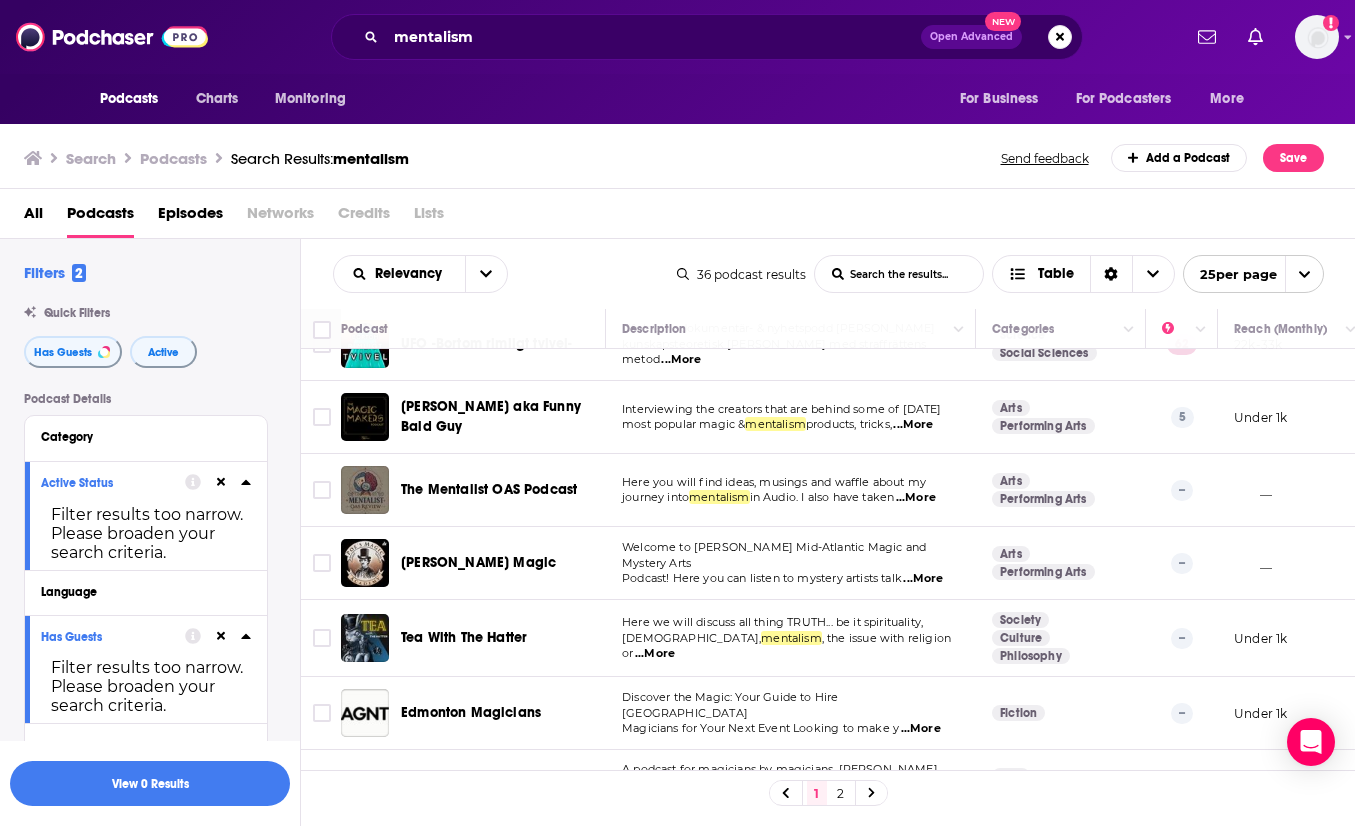 scroll, scrollTop: 1432, scrollLeft: 0, axis: vertical 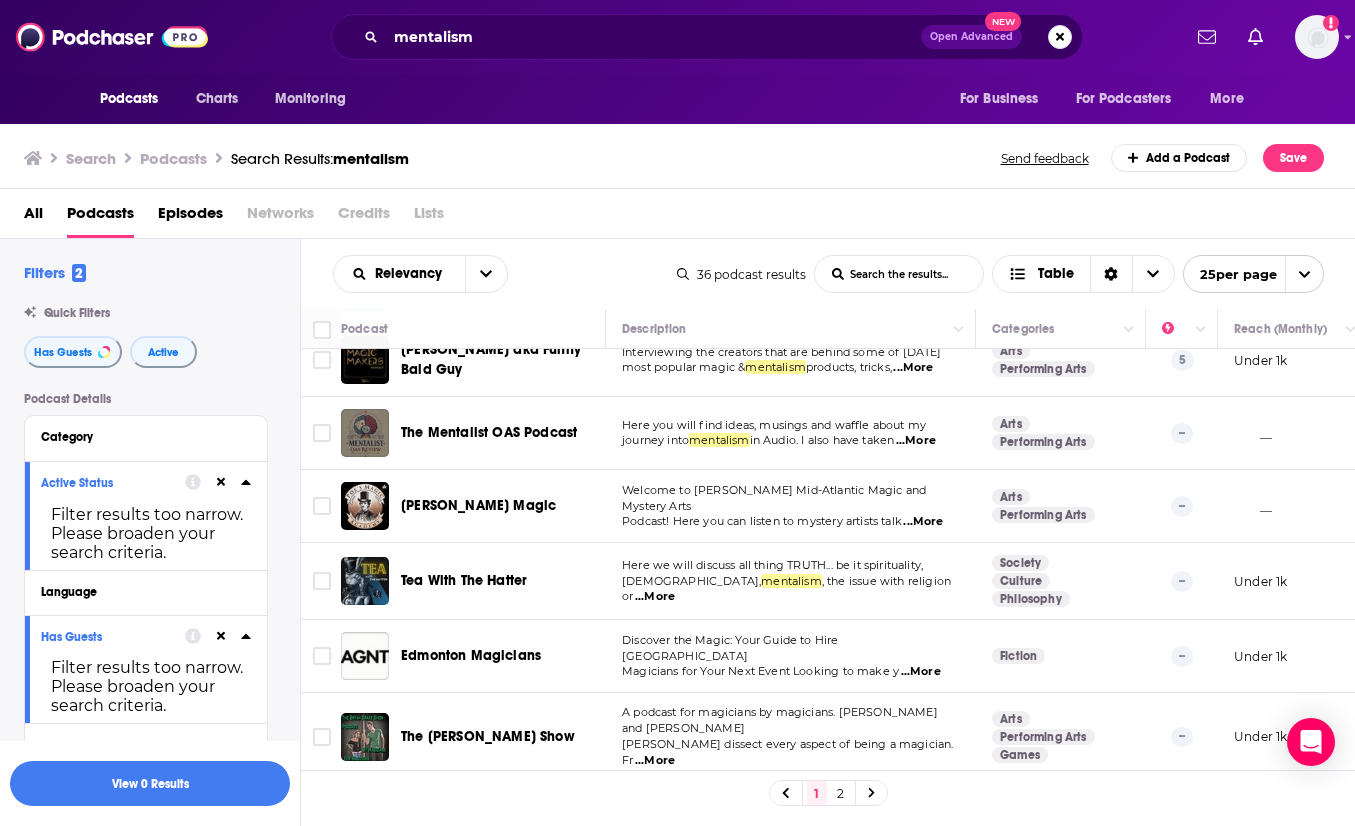 click on "2" at bounding box center (841, 793) 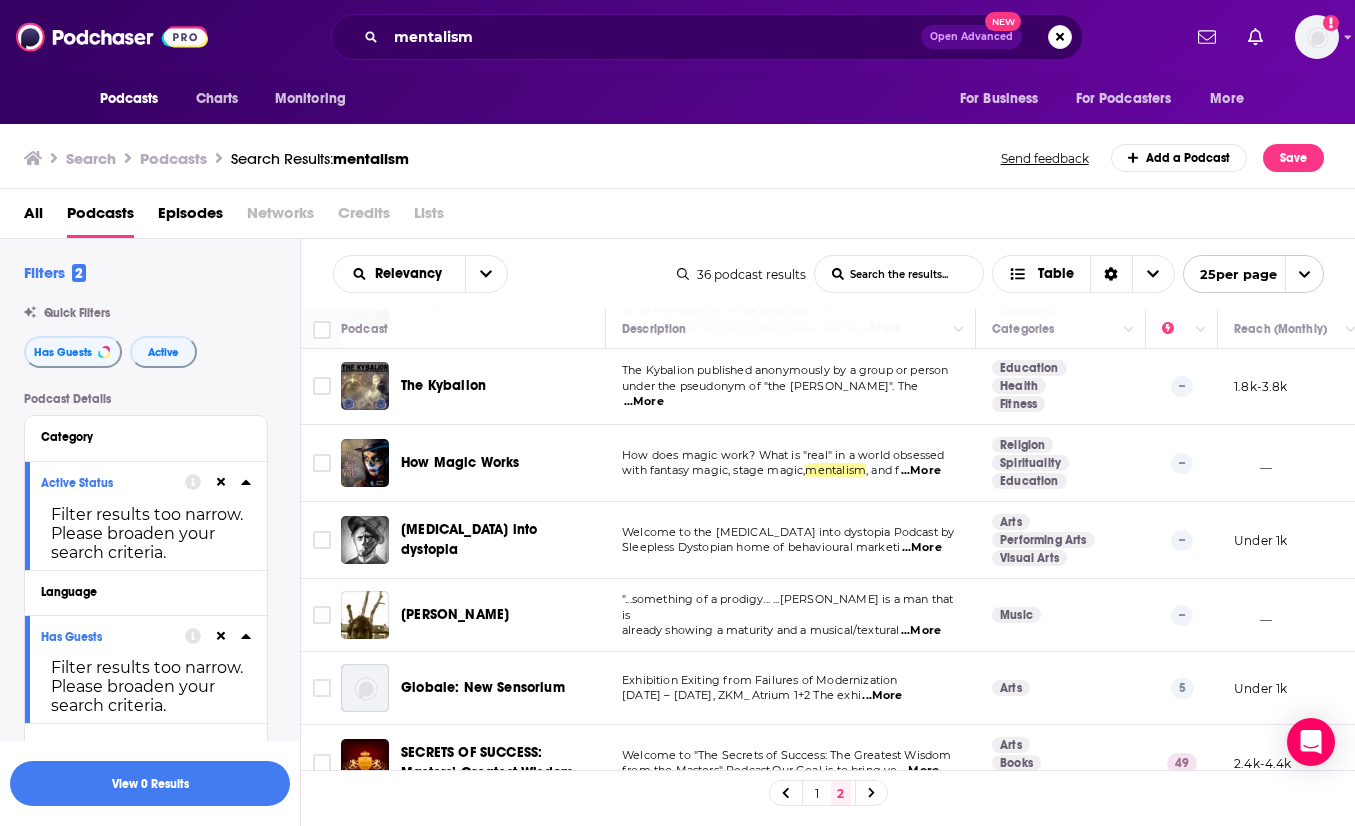 scroll, scrollTop: 410, scrollLeft: 0, axis: vertical 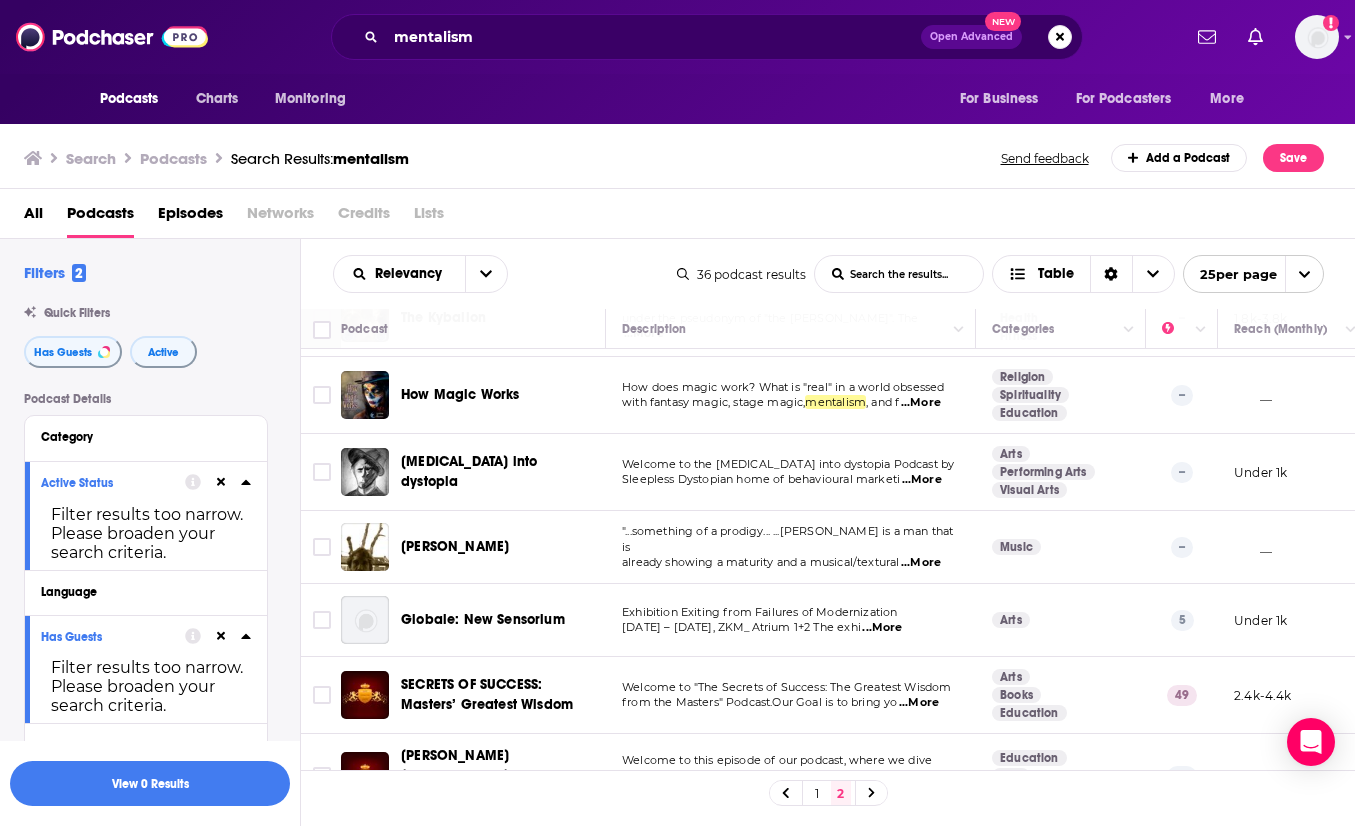click at bounding box center (872, 792) 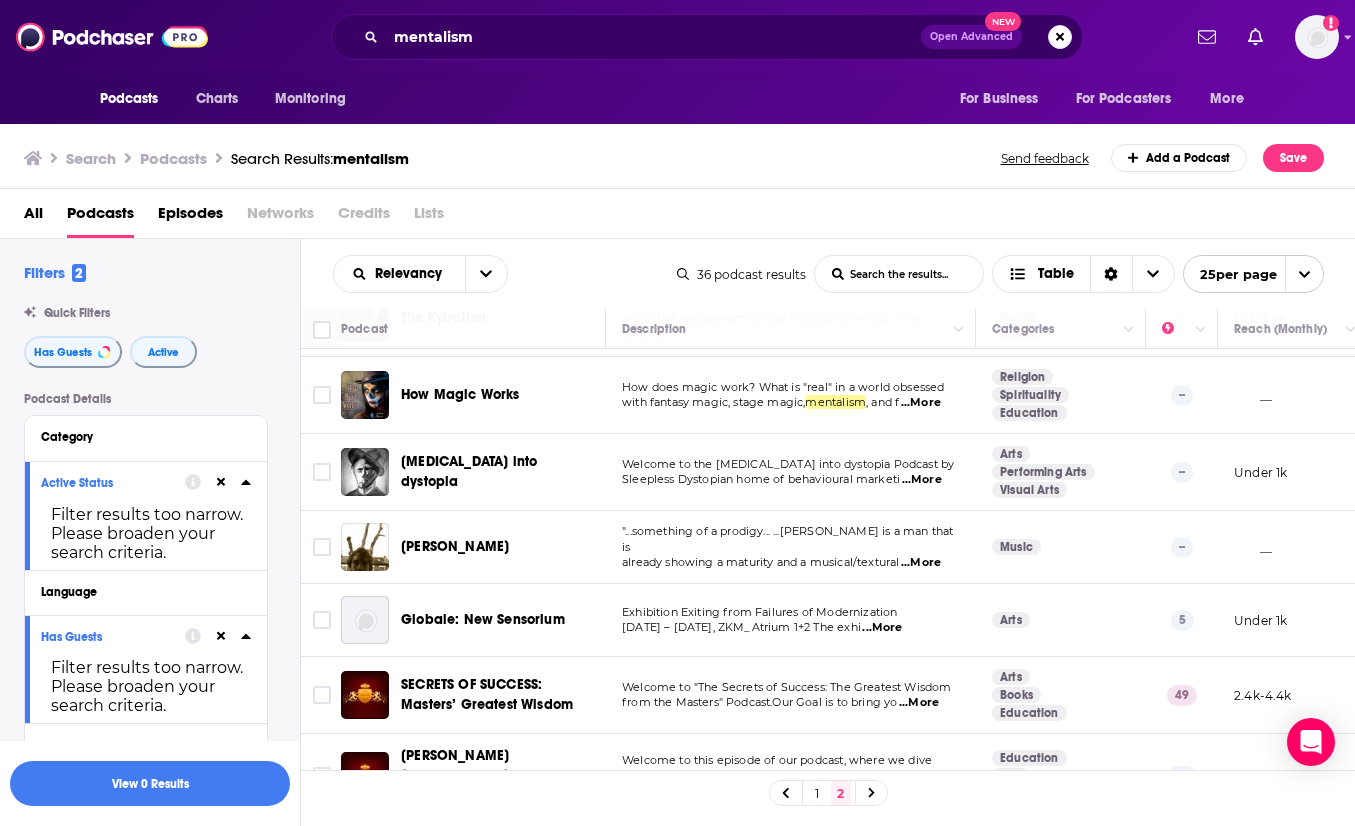 scroll, scrollTop: 0, scrollLeft: 0, axis: both 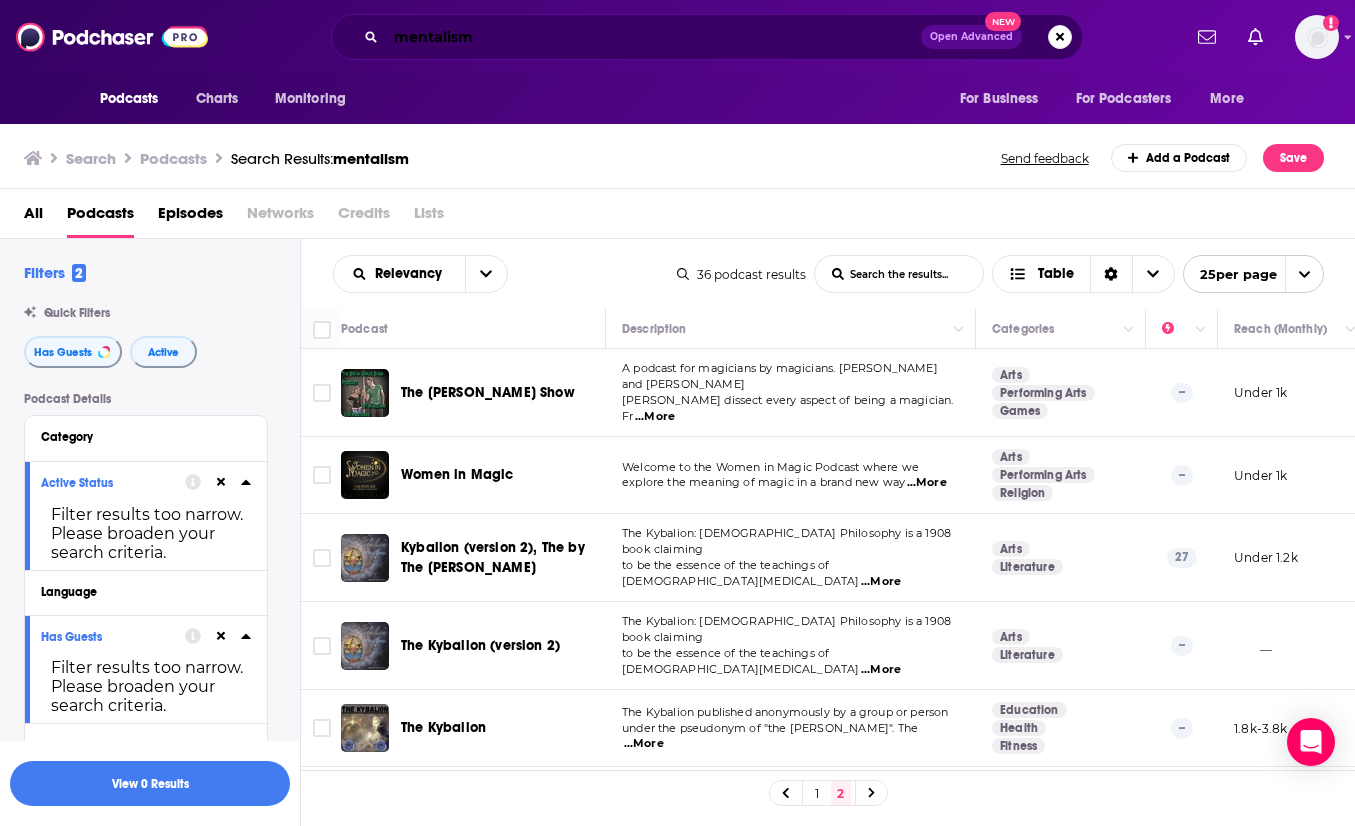 click on "mentalism" at bounding box center (653, 37) 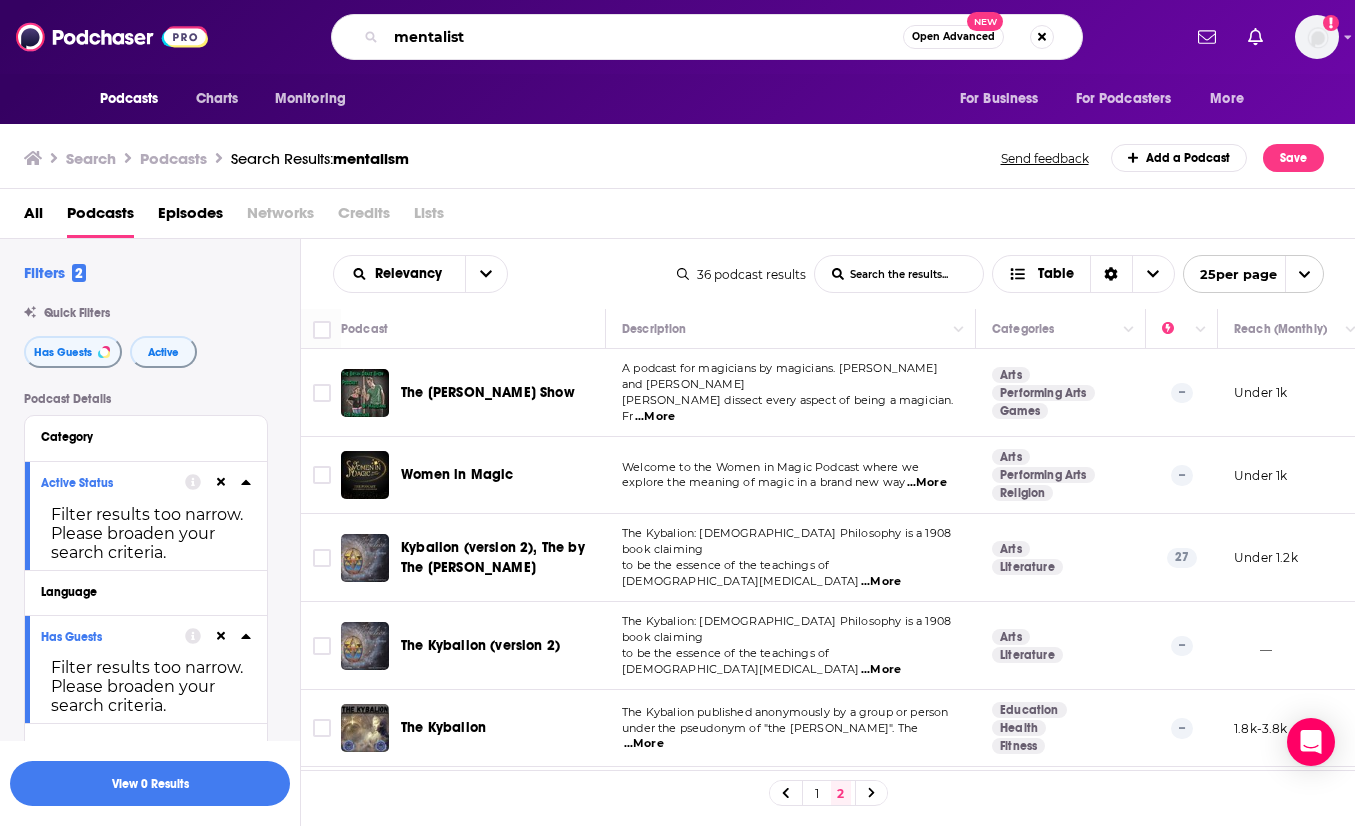 type on "mentalist" 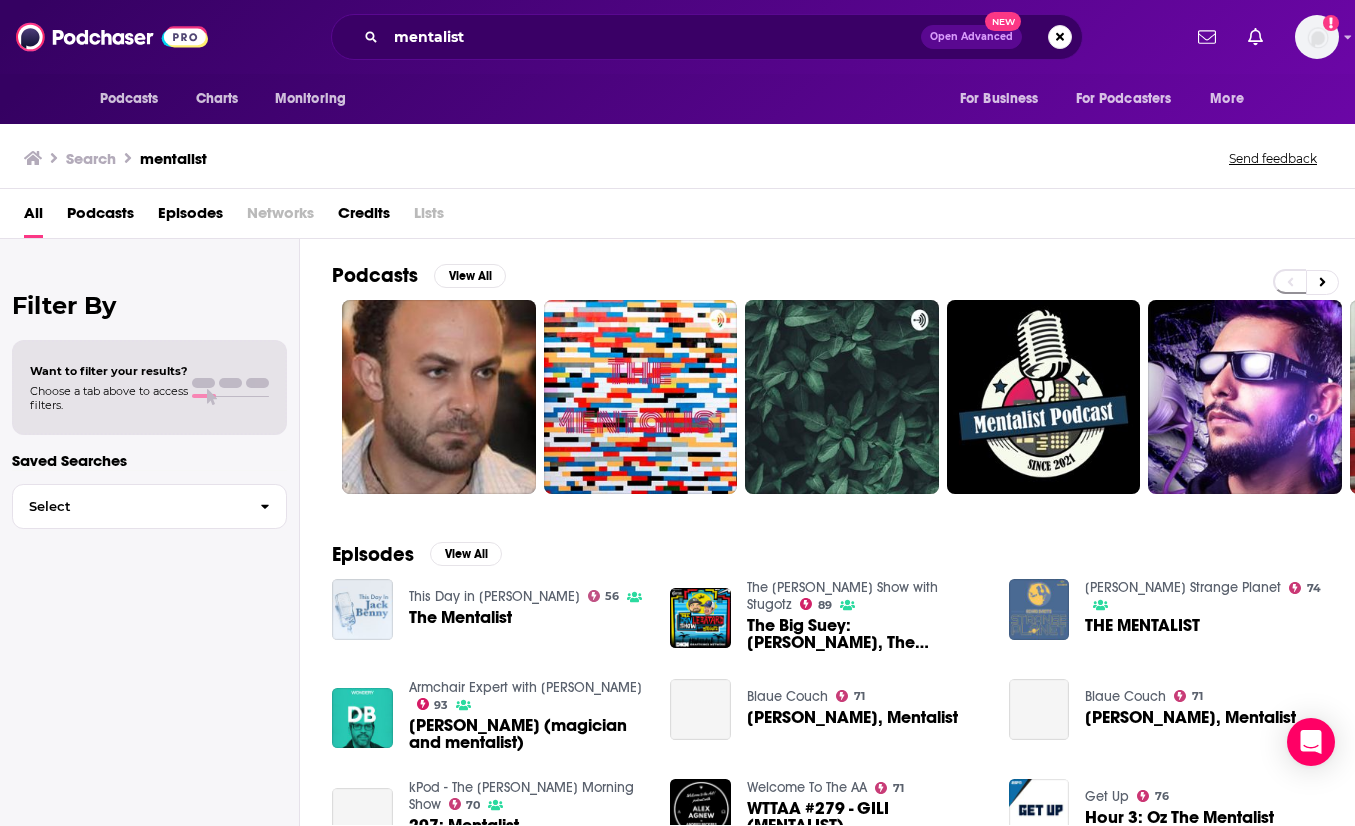 click on "Podcasts" at bounding box center [100, 217] 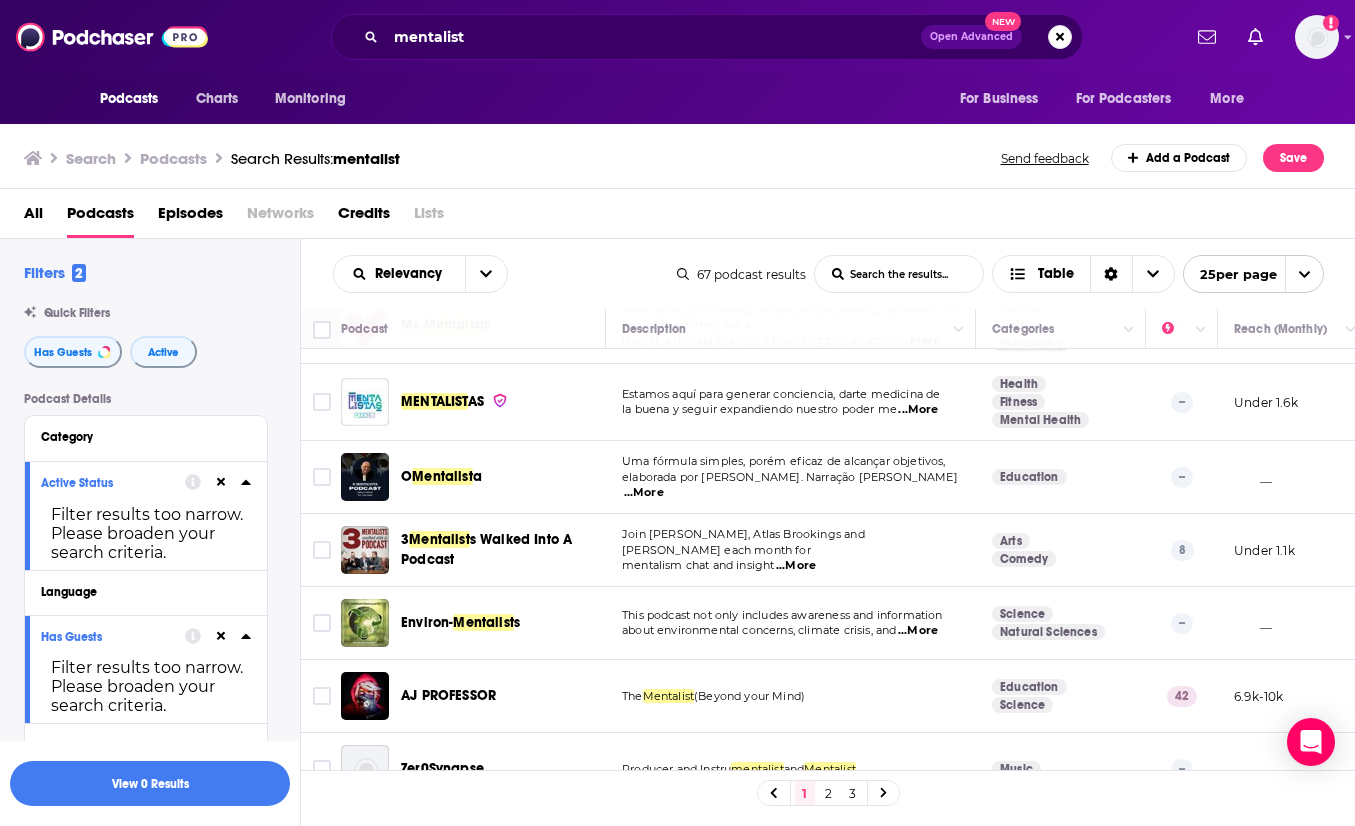 scroll, scrollTop: 1436, scrollLeft: 0, axis: vertical 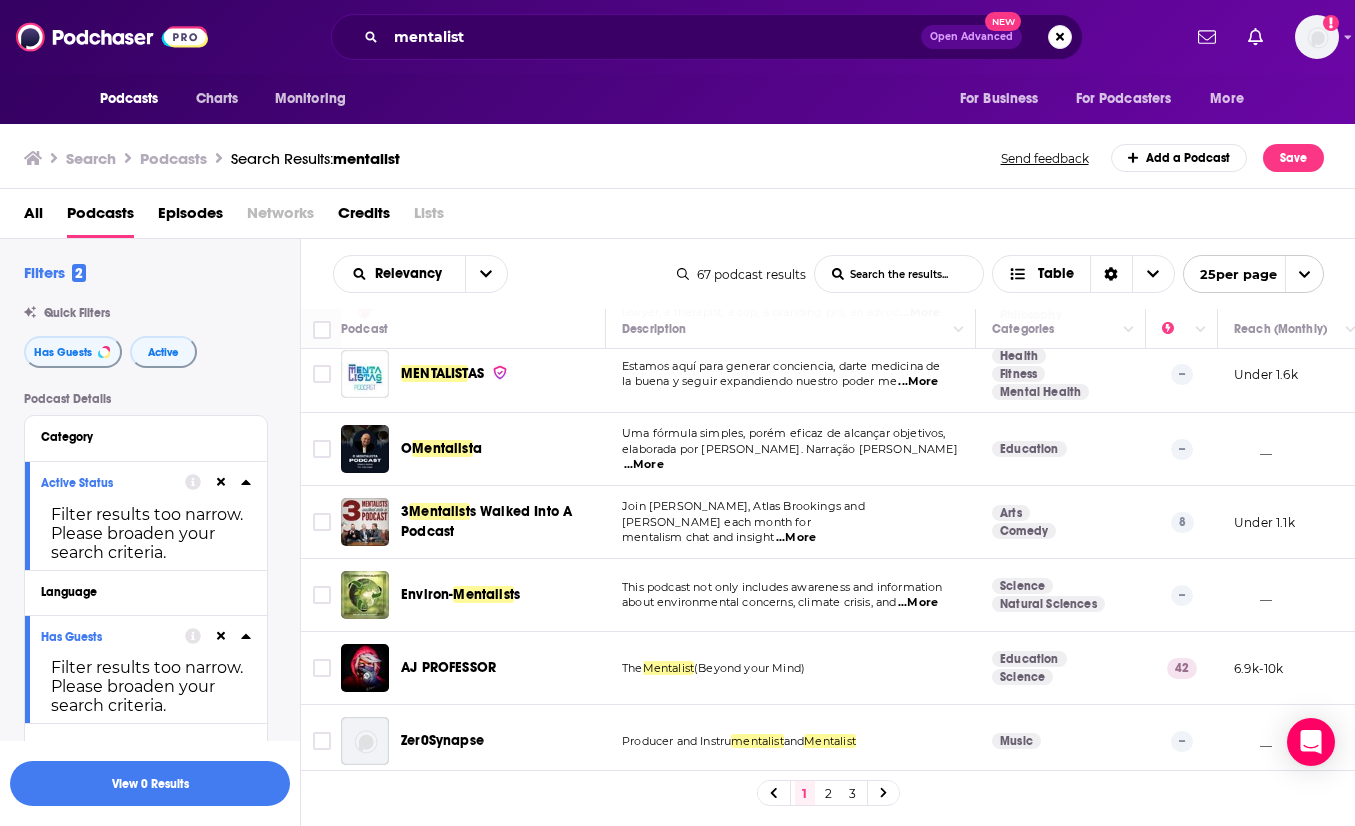 click on "2" at bounding box center (829, 793) 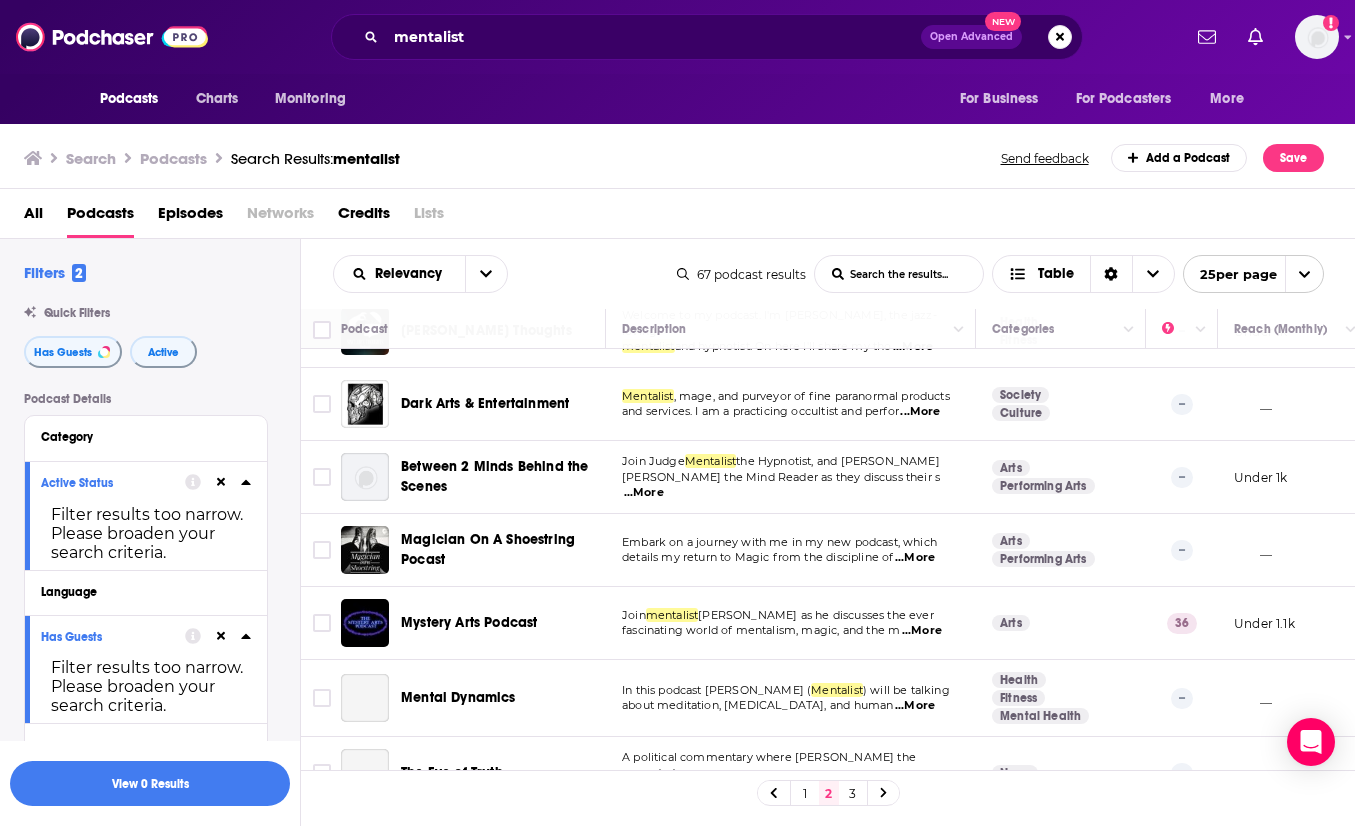 scroll, scrollTop: 1428, scrollLeft: 0, axis: vertical 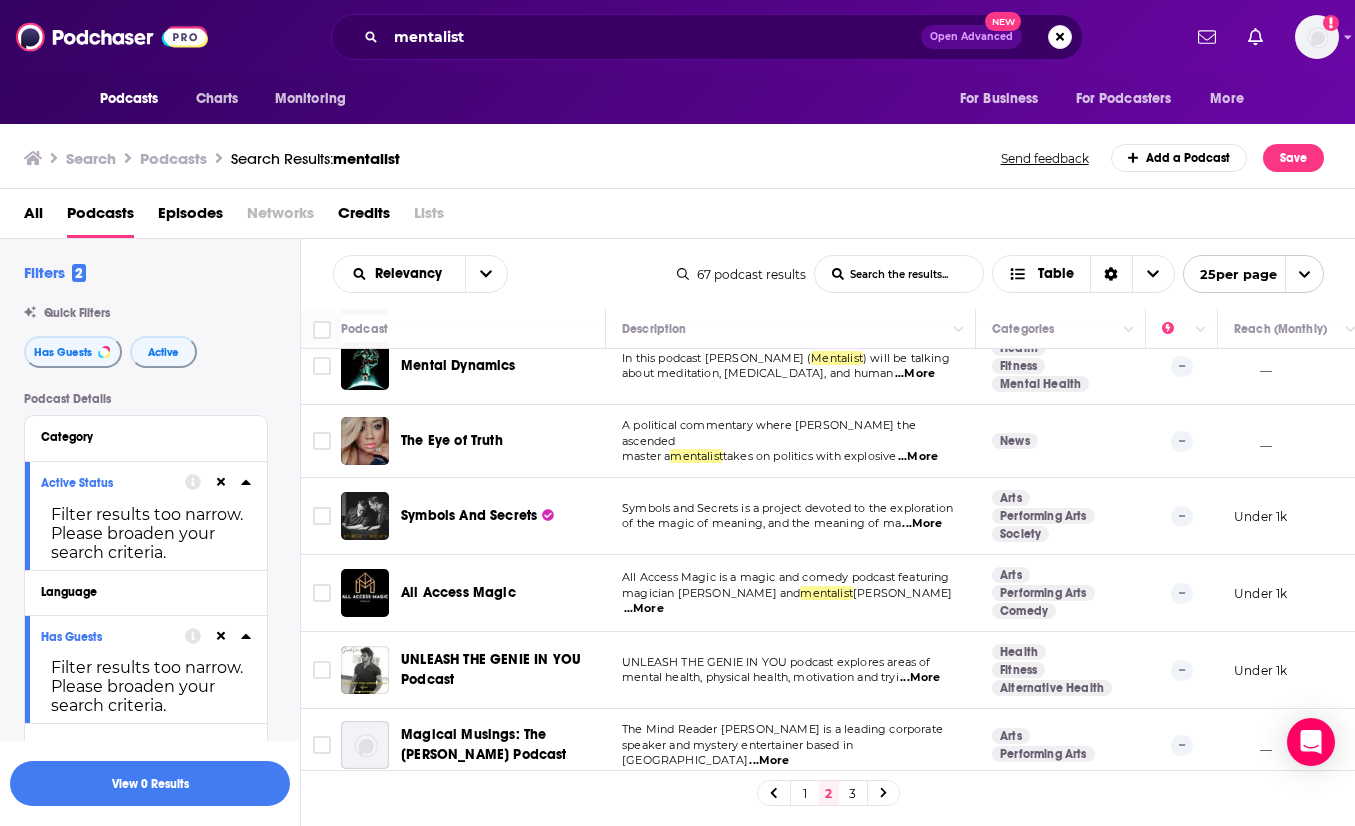 click on "3" at bounding box center [853, 793] 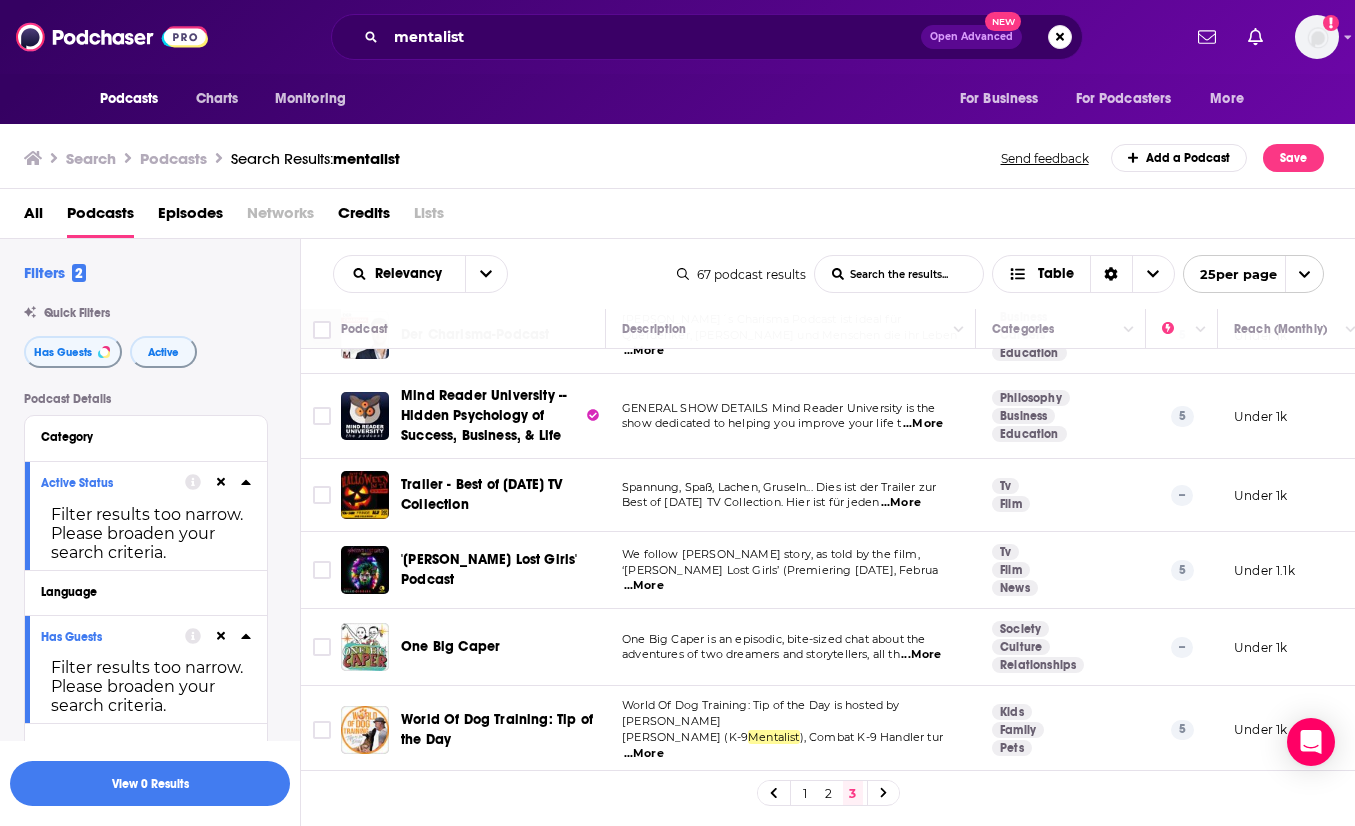 scroll, scrollTop: 900, scrollLeft: 0, axis: vertical 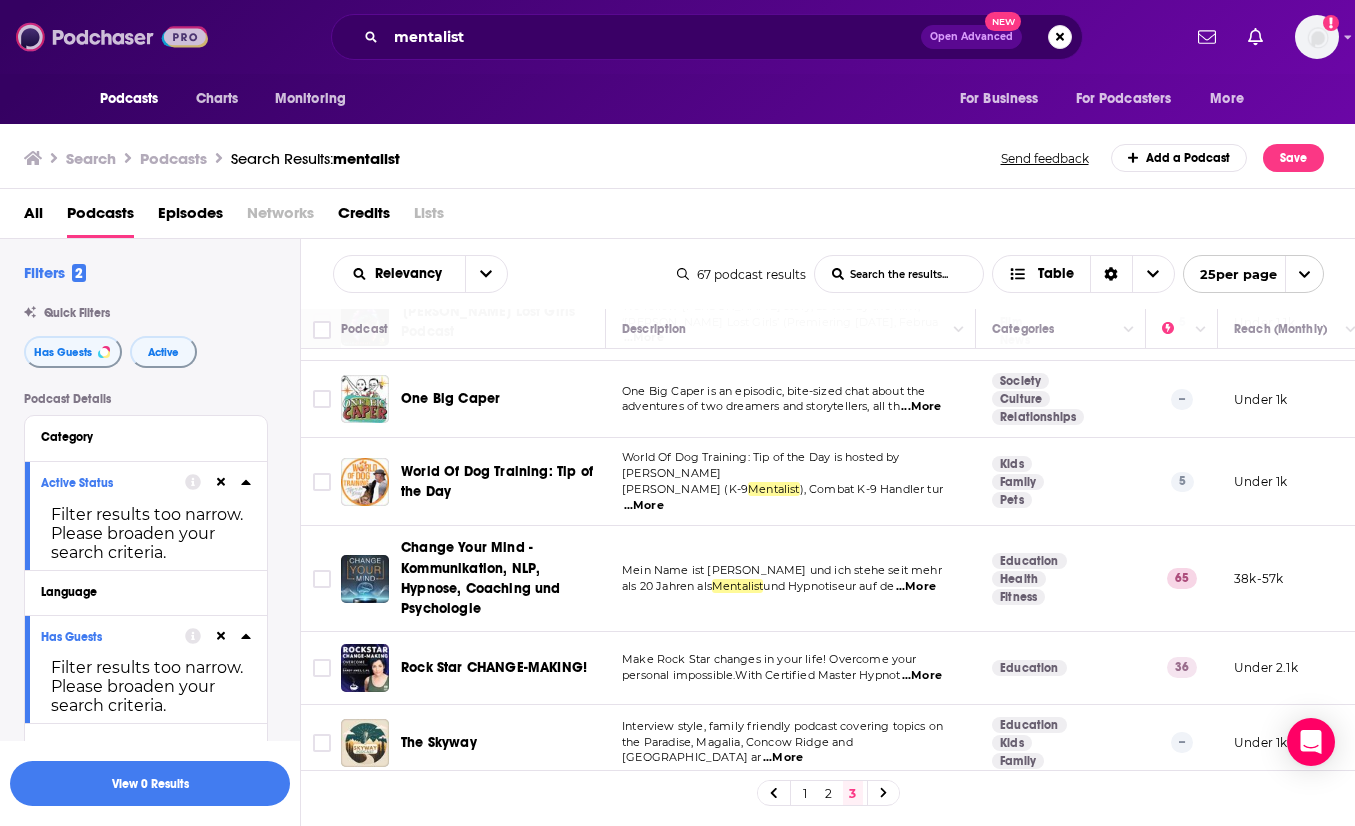 click at bounding box center [112, 37] 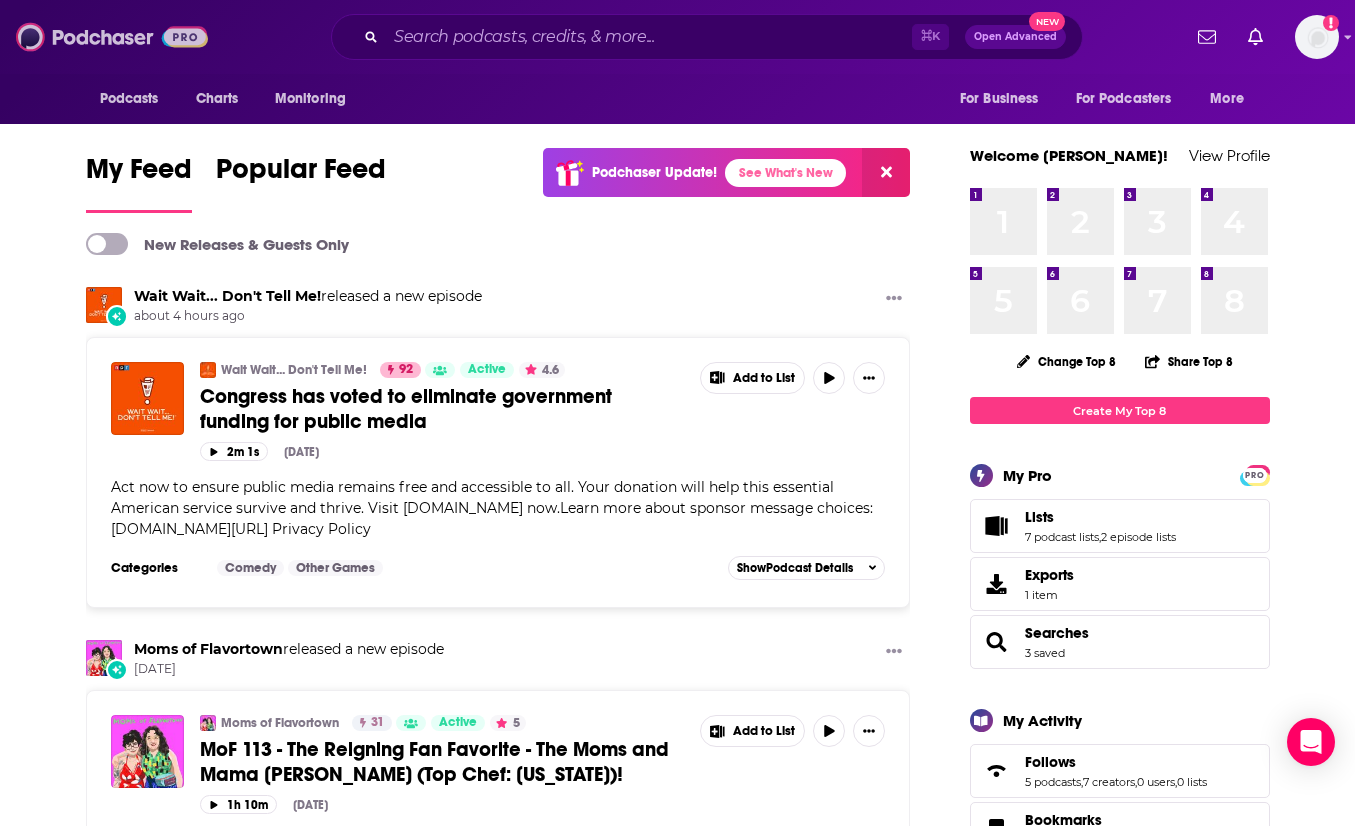 click at bounding box center [112, 37] 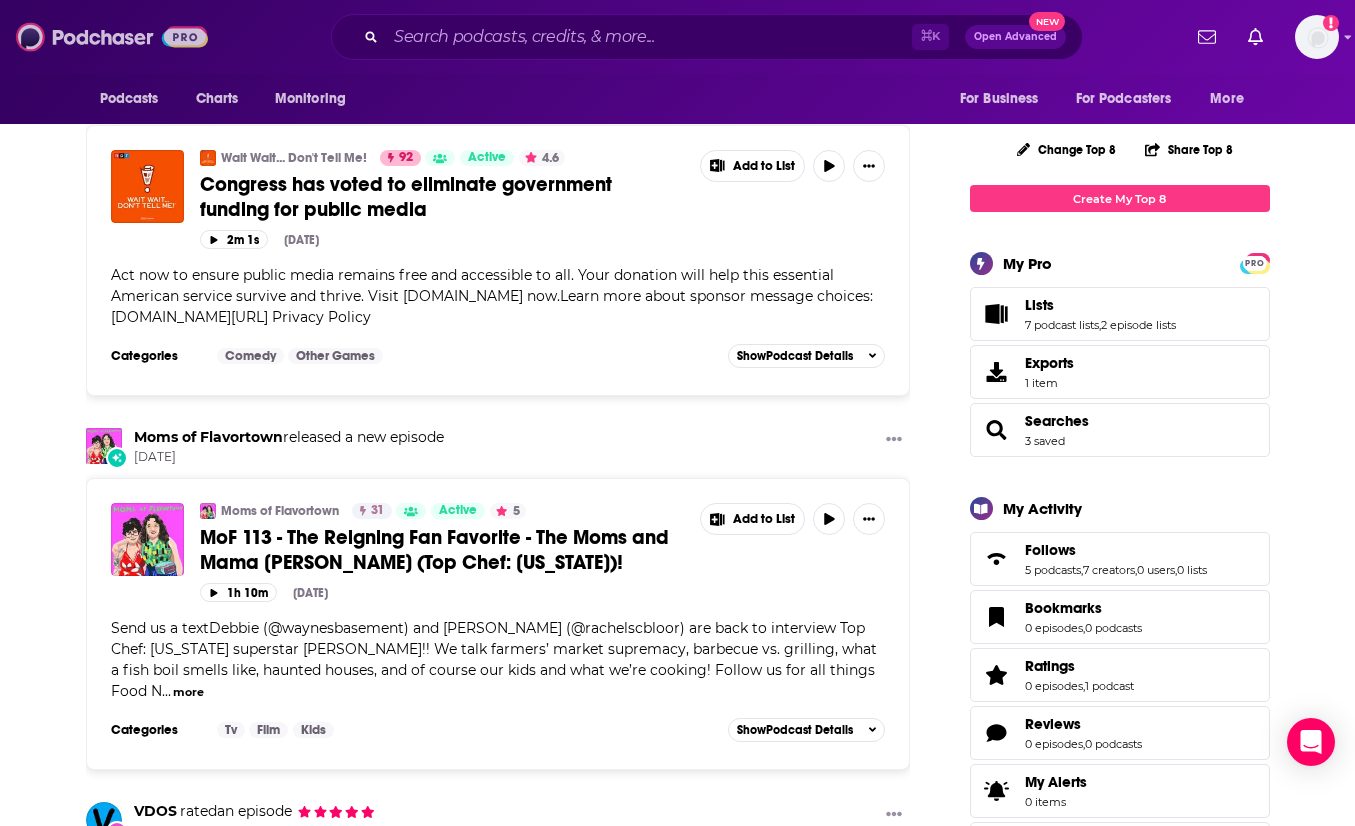 scroll, scrollTop: 426, scrollLeft: 0, axis: vertical 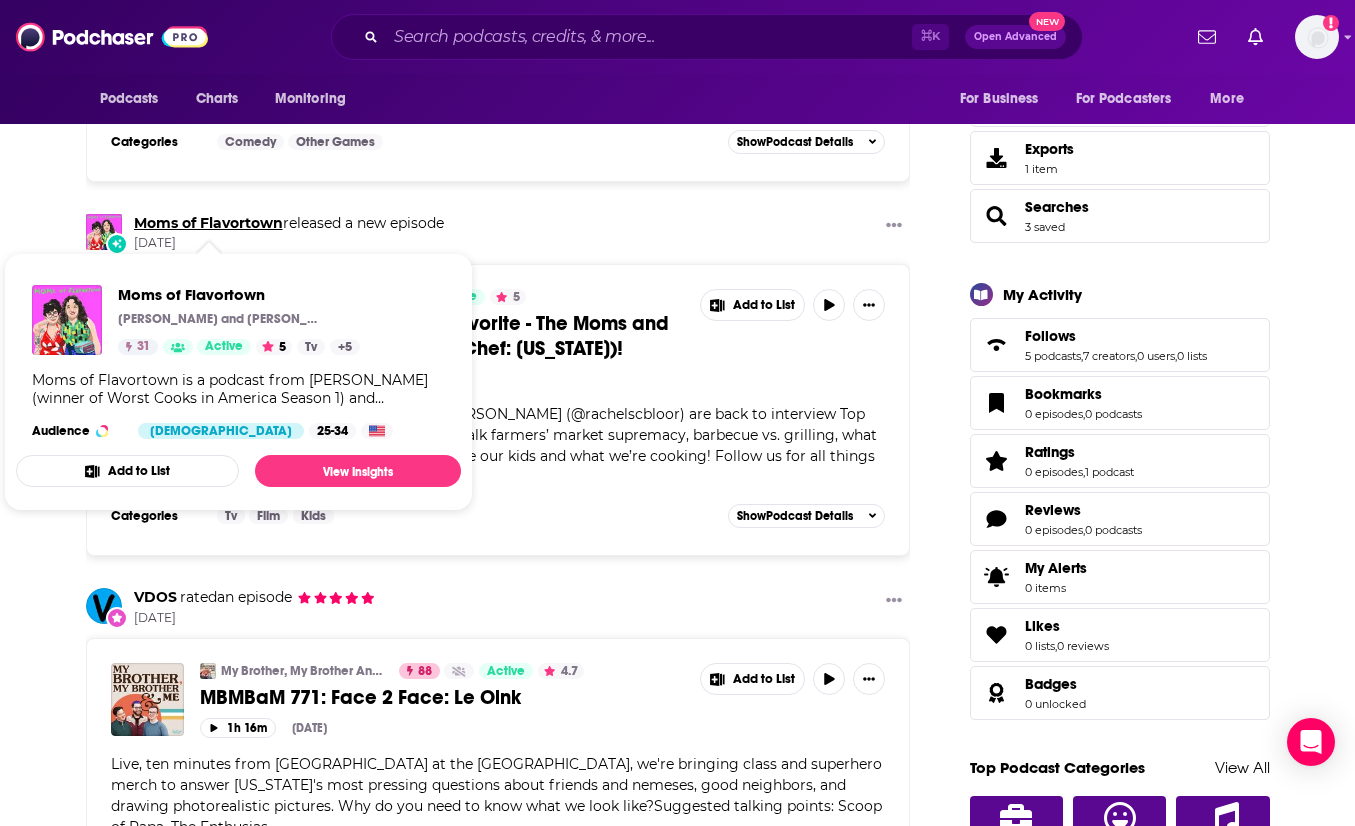 click on "Moms of Flavortown" at bounding box center (208, 223) 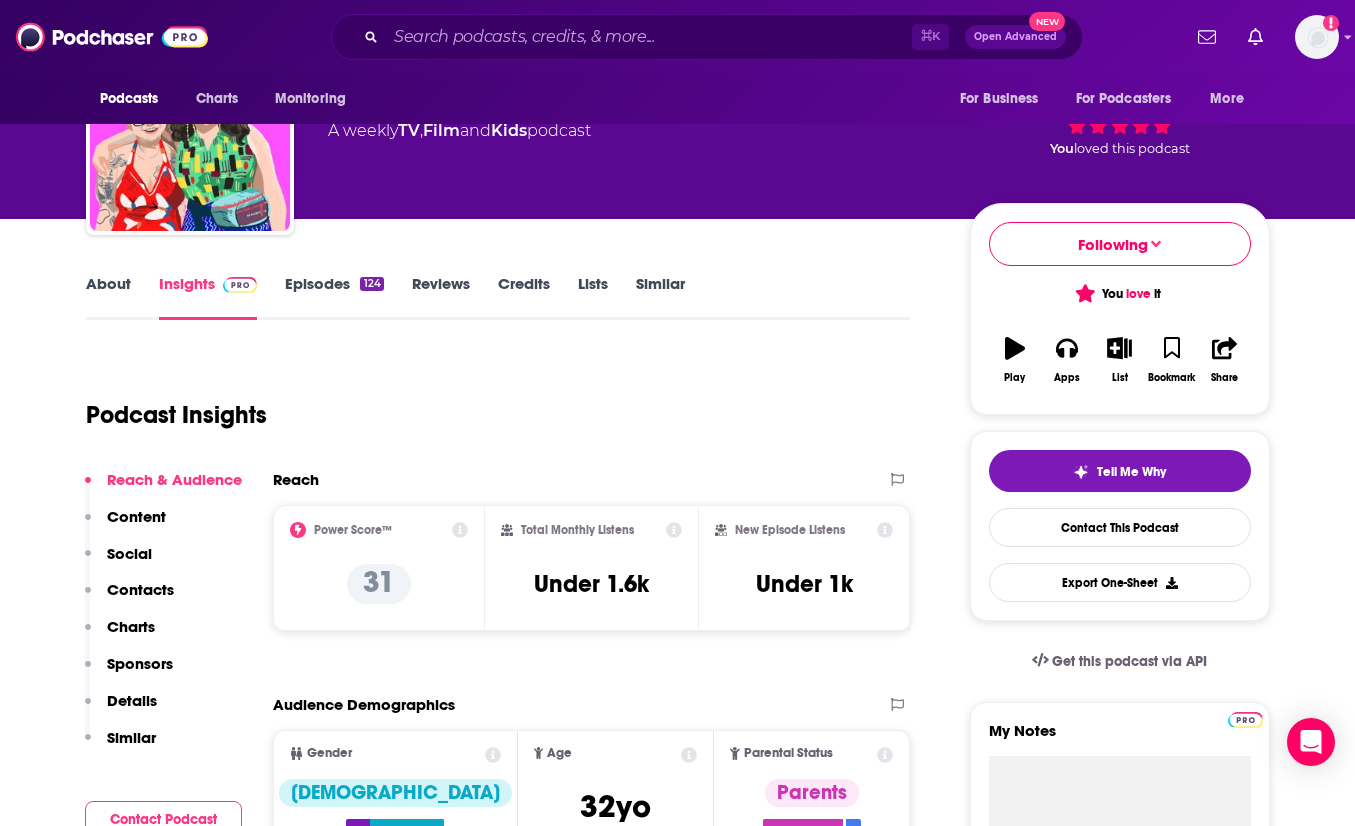 scroll, scrollTop: 0, scrollLeft: 0, axis: both 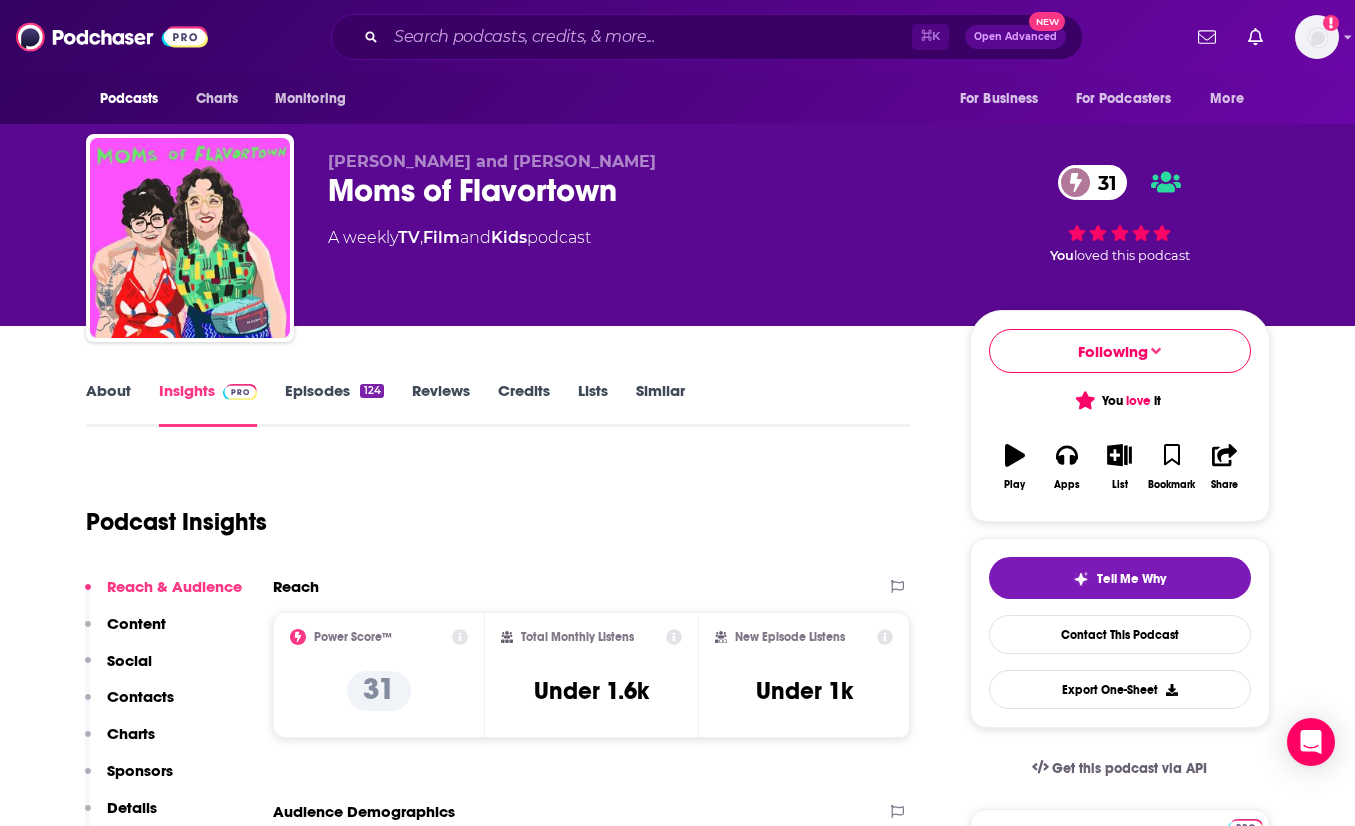 click on "Episodes 124" at bounding box center [334, 404] 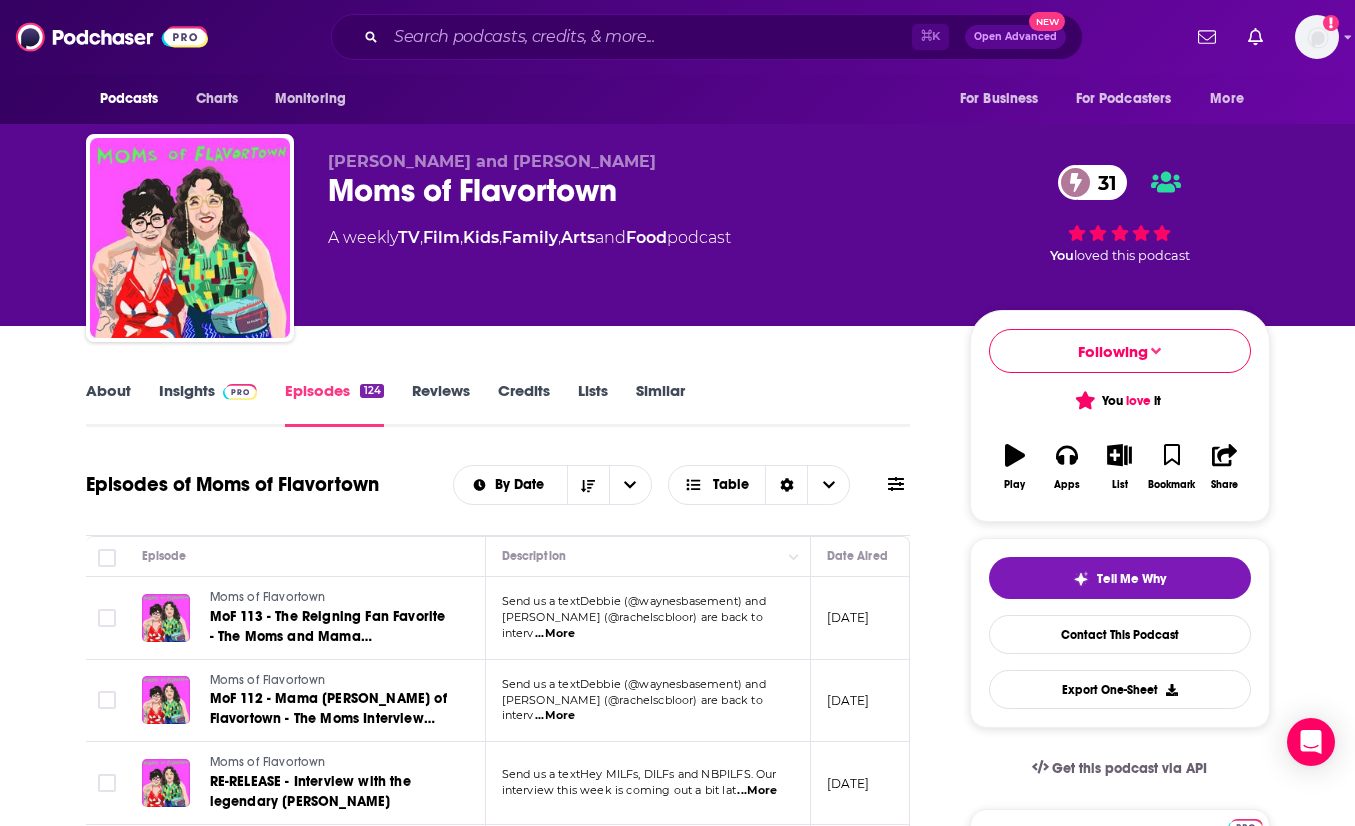 click on "Reviews" at bounding box center [441, 404] 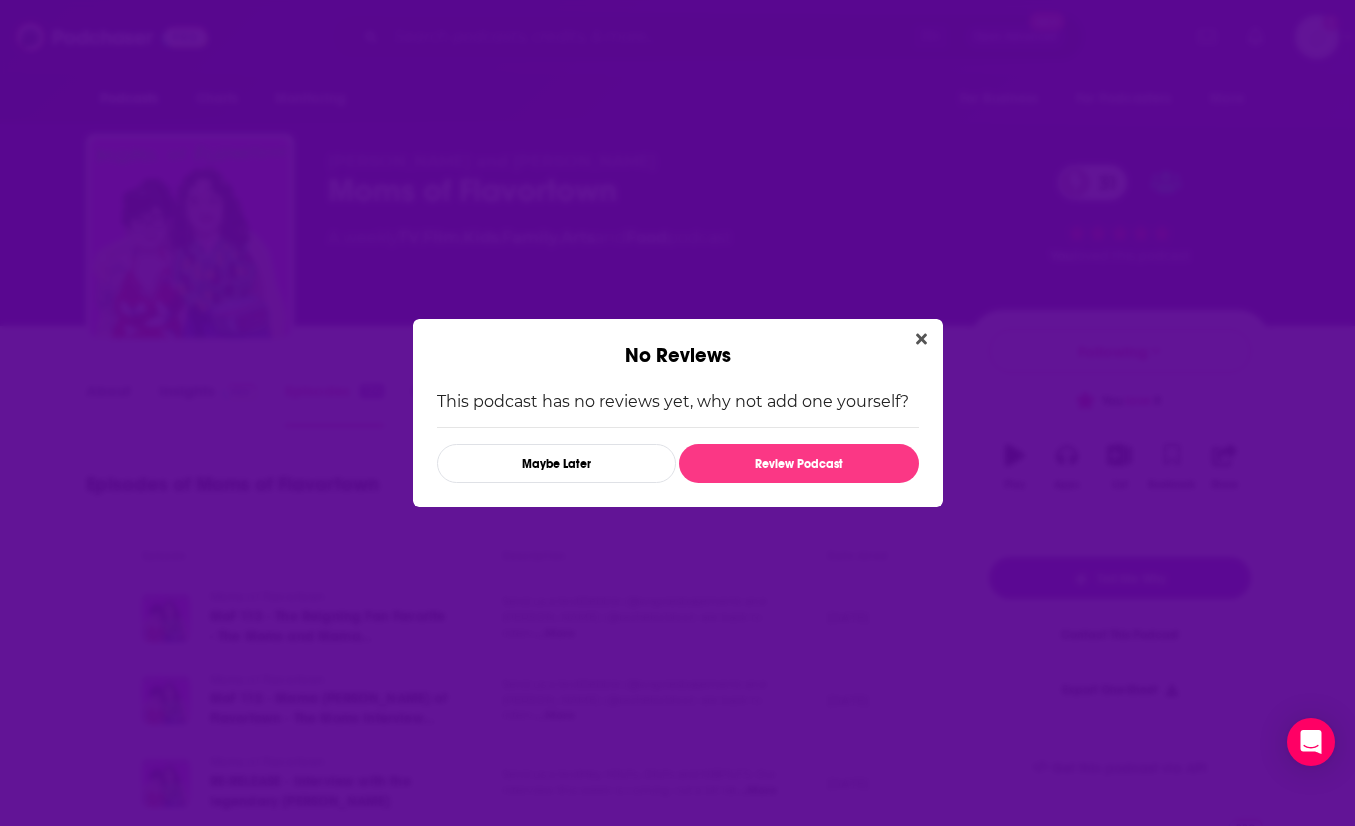click on "No Reviews" at bounding box center (678, 343) 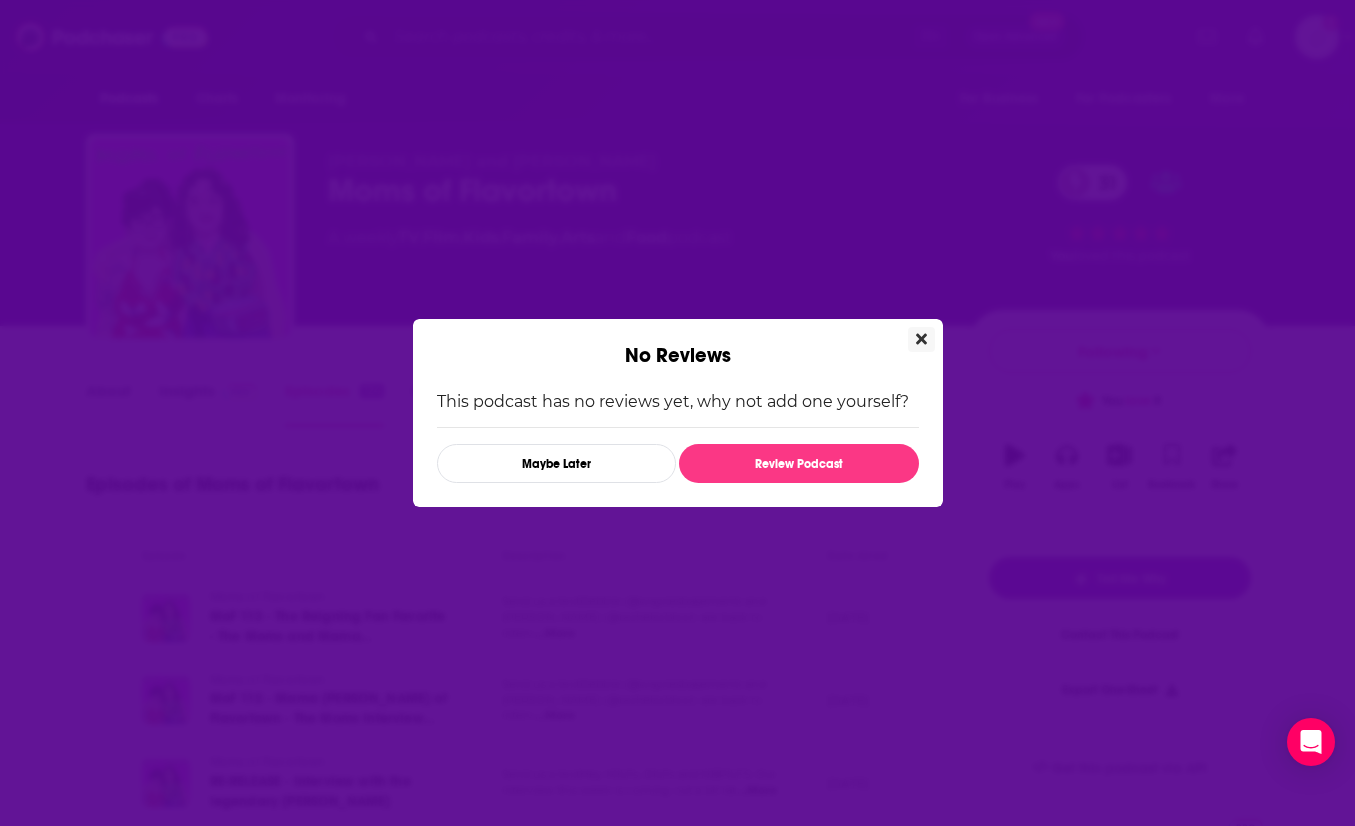 click at bounding box center (921, 339) 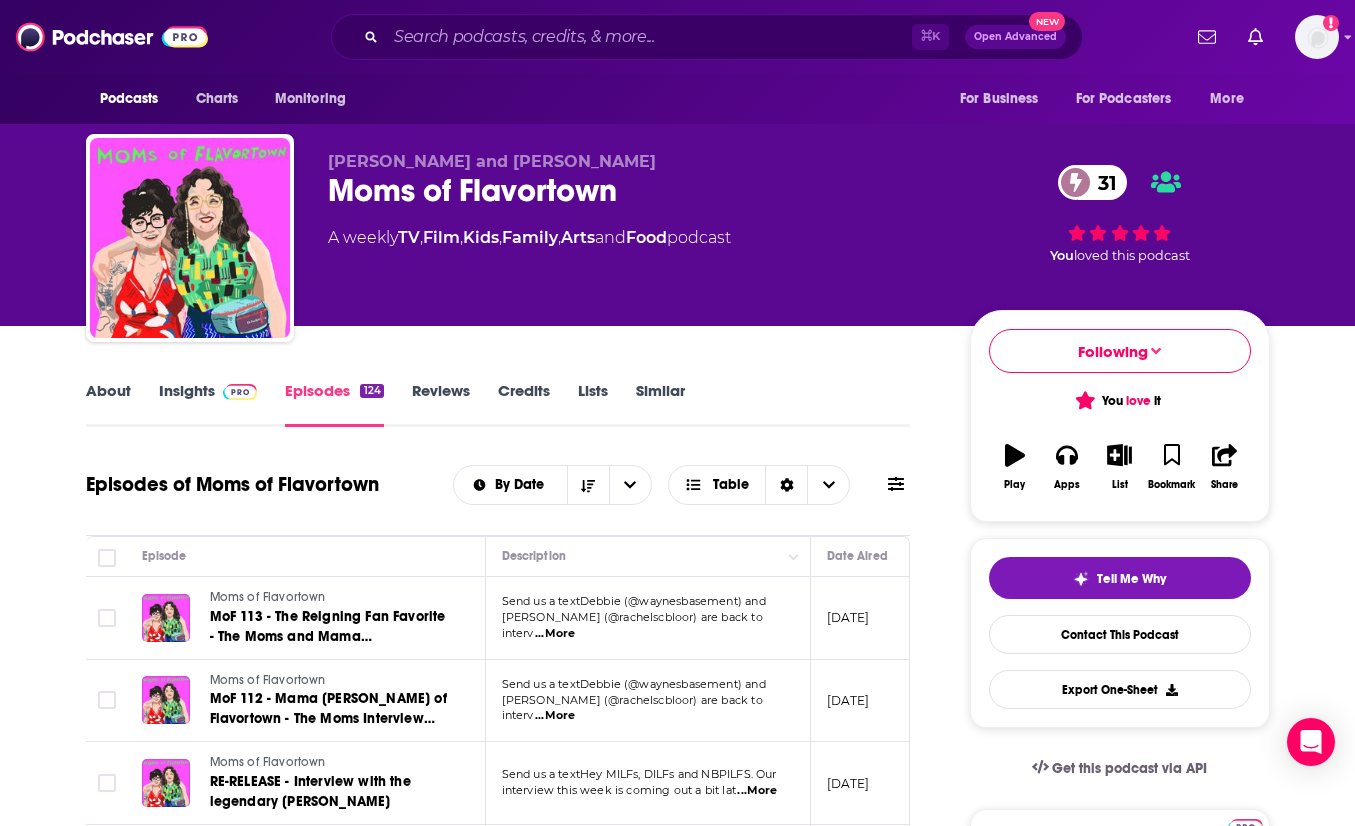 click on "About" at bounding box center (108, 404) 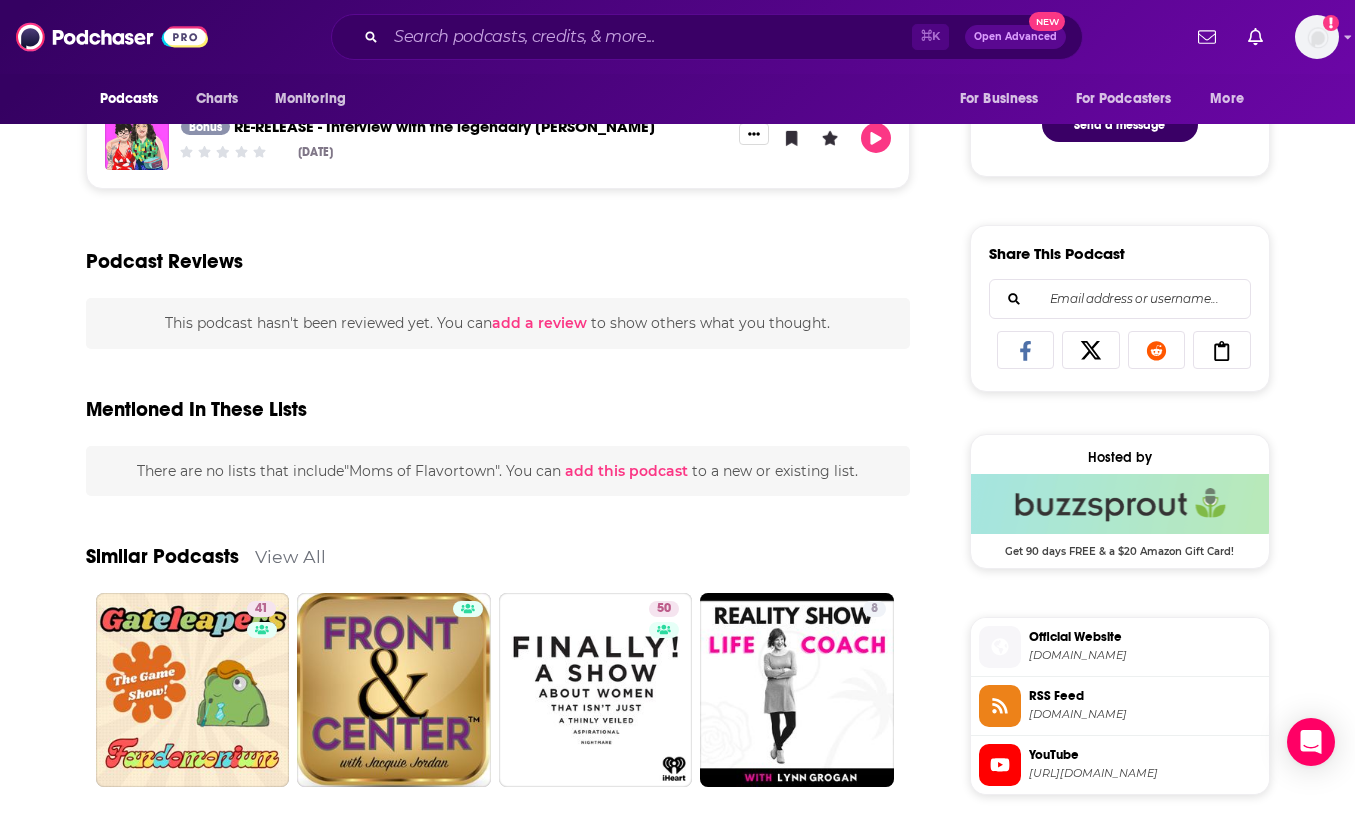 scroll, scrollTop: 1269, scrollLeft: 0, axis: vertical 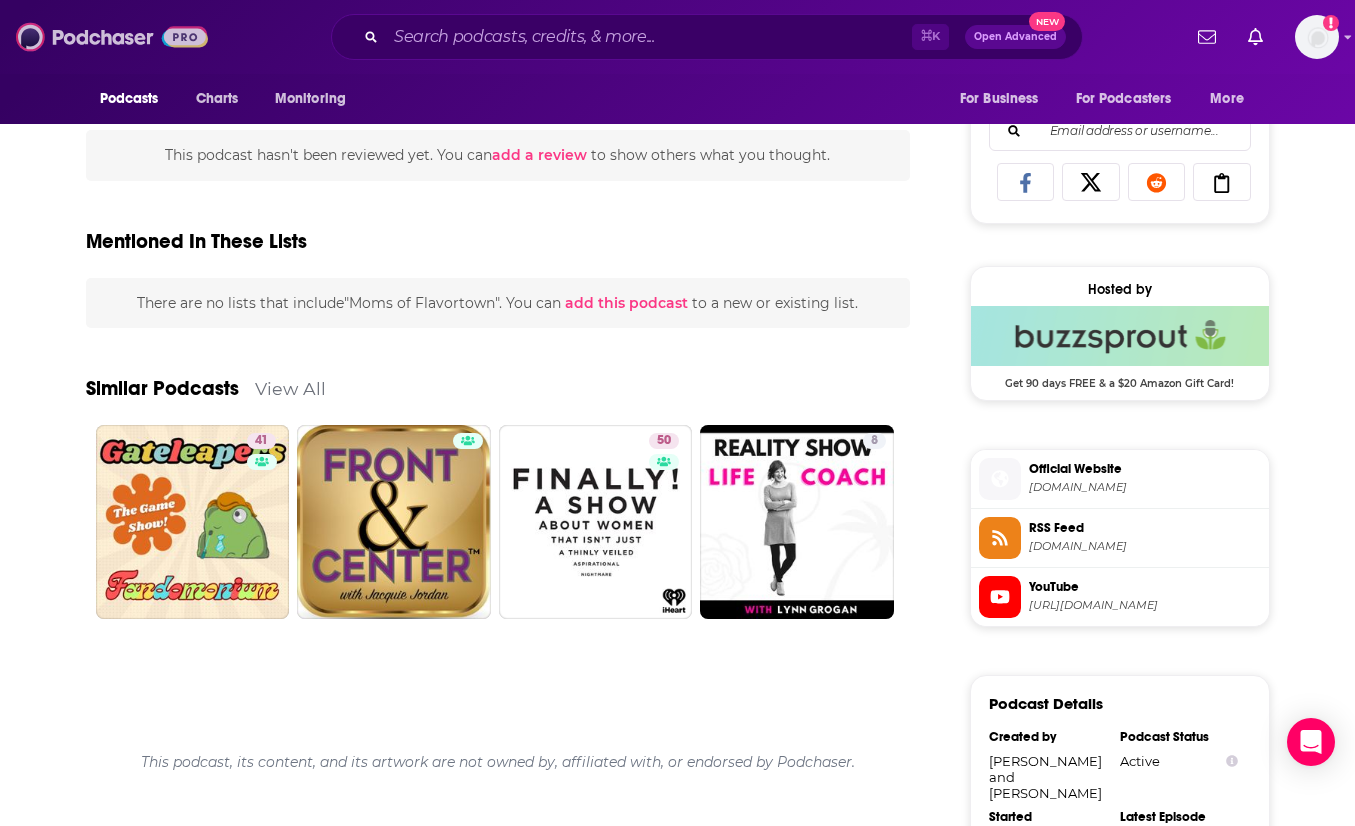 click at bounding box center (112, 37) 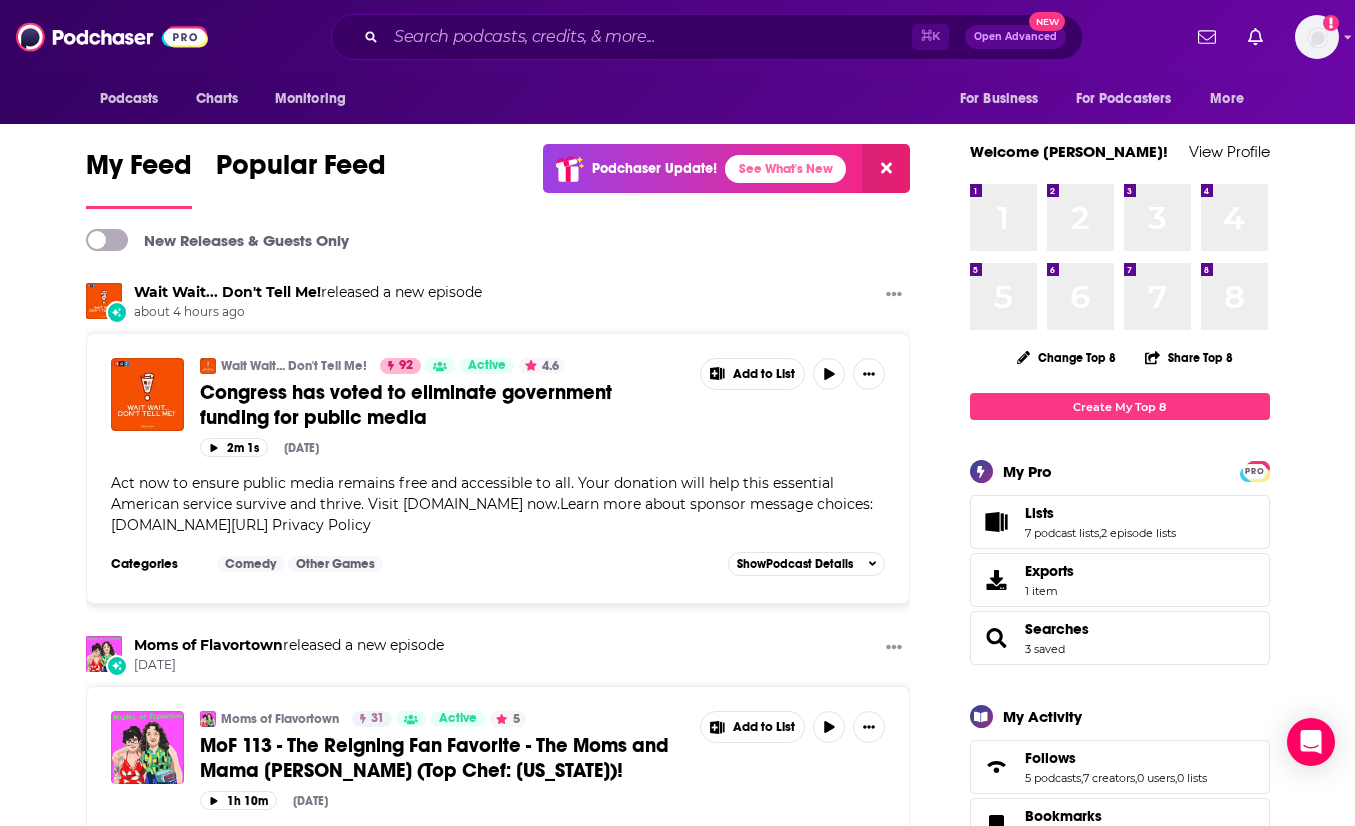 scroll, scrollTop: 0, scrollLeft: 0, axis: both 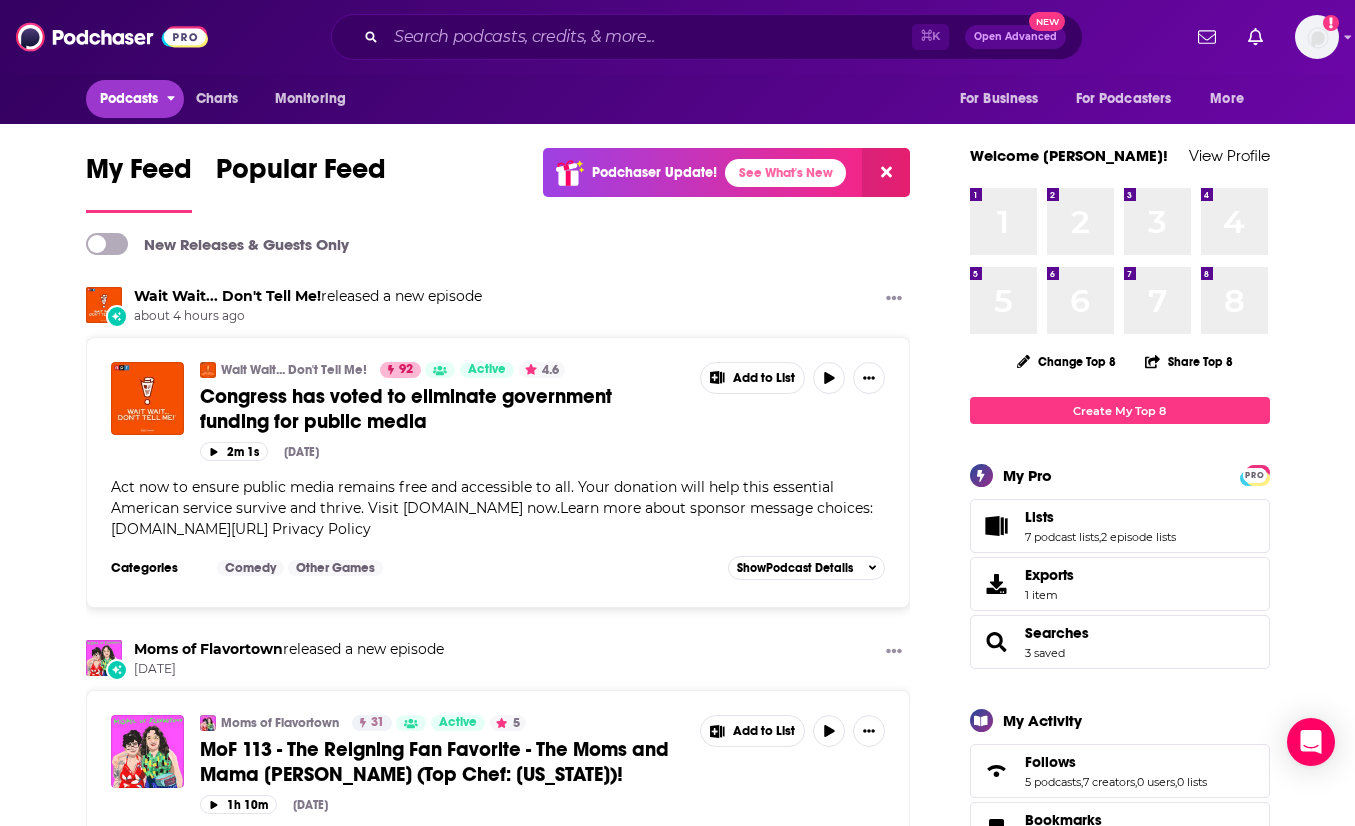 click on "Podcasts" at bounding box center [129, 99] 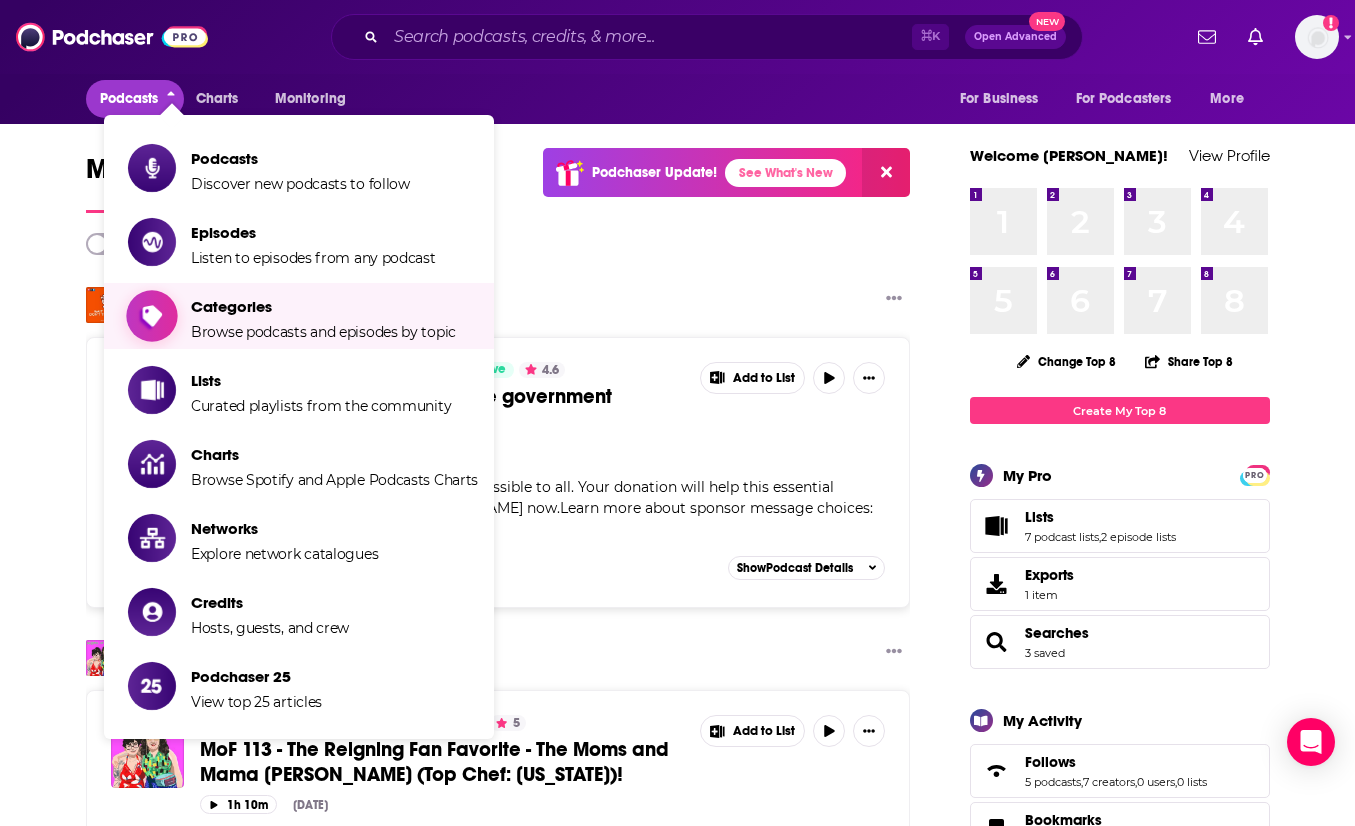 click on "Categories" at bounding box center [323, 306] 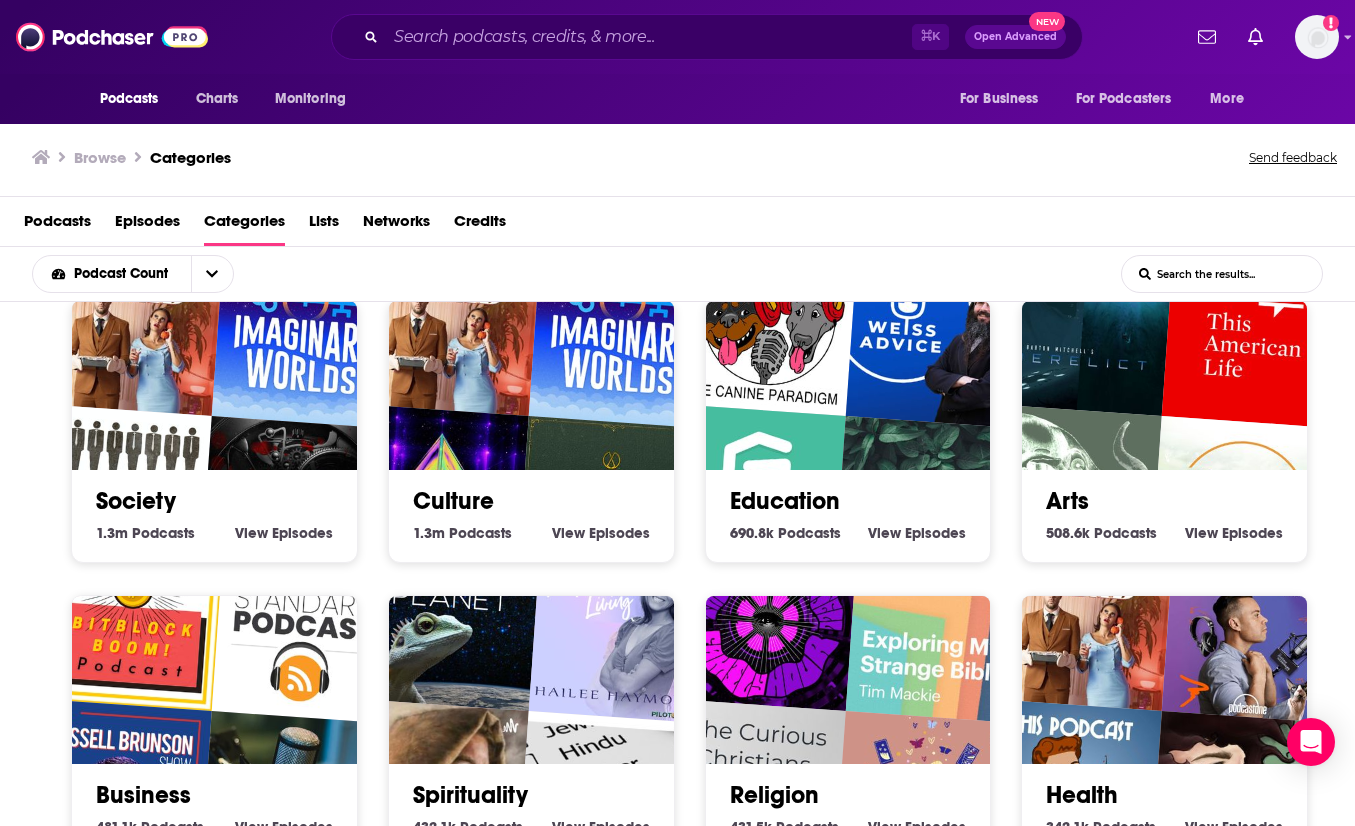 scroll, scrollTop: 28, scrollLeft: 0, axis: vertical 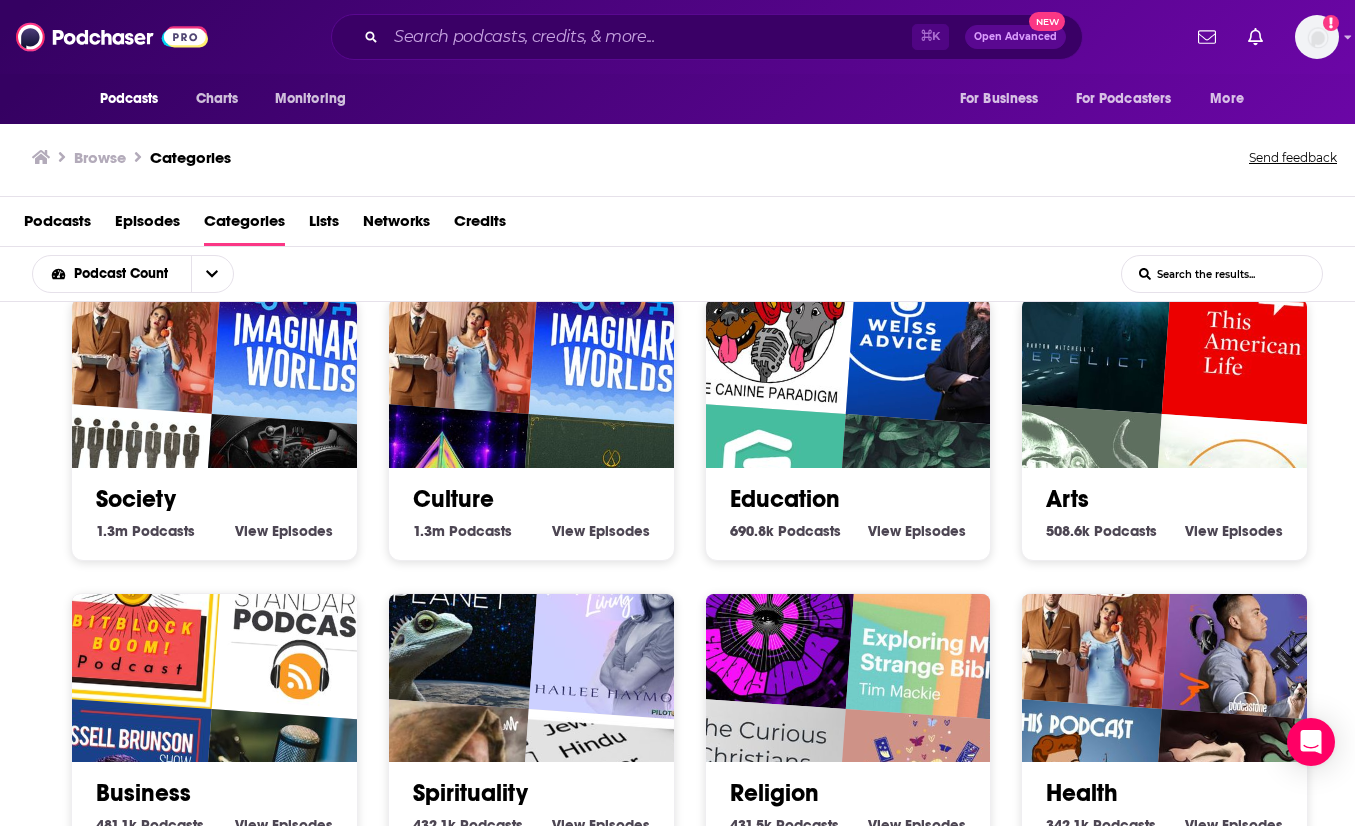 click on "Culture" at bounding box center [531, 499] 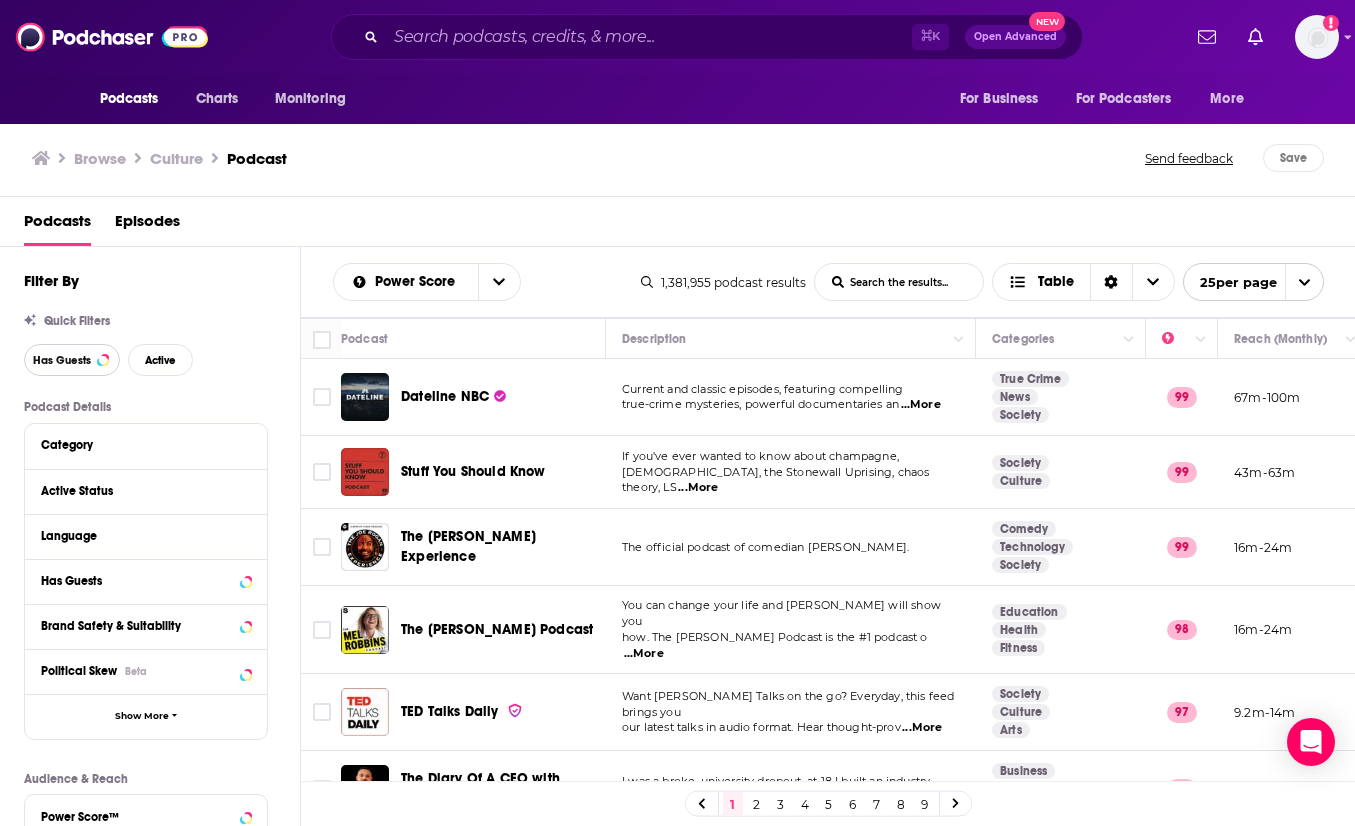 click on "Has Guests" at bounding box center (72, 360) 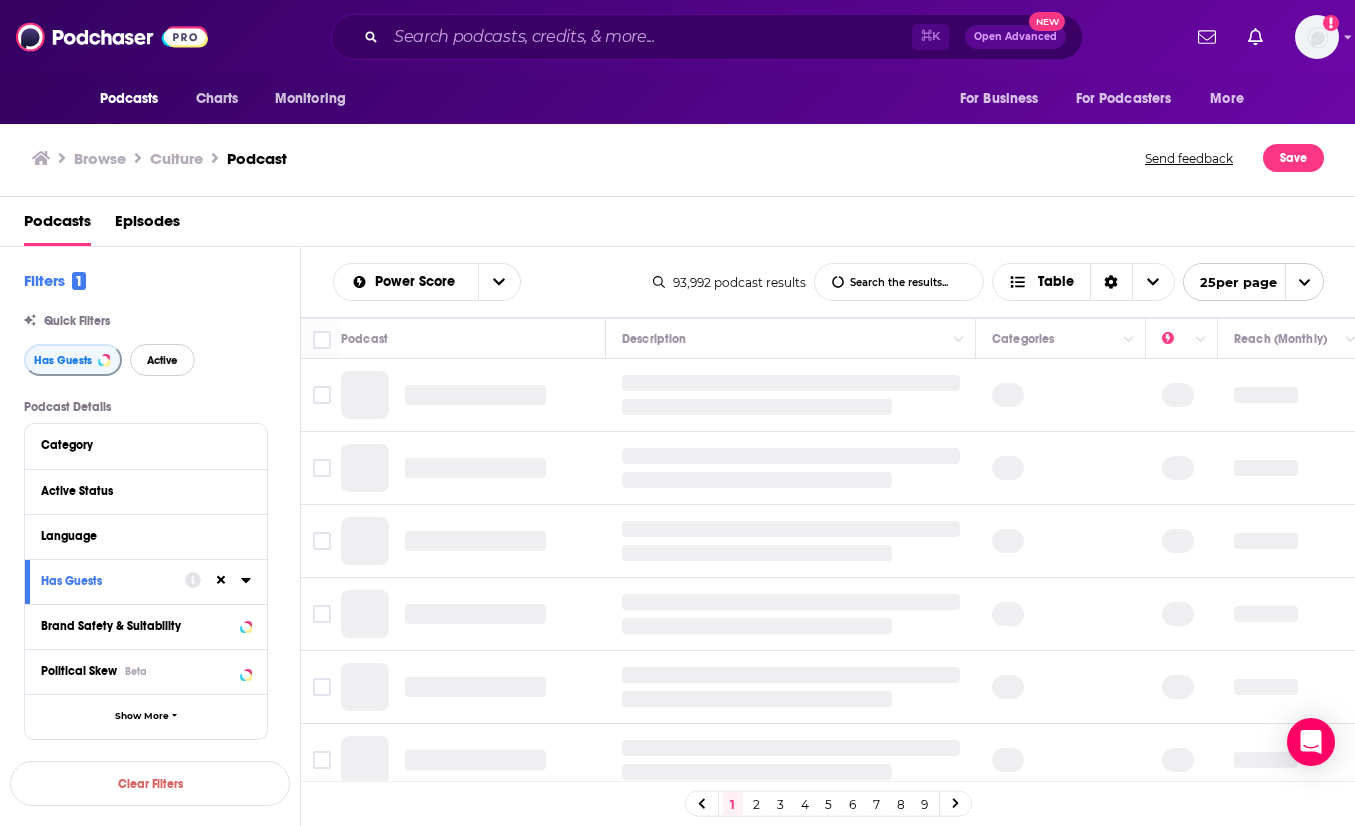 click on "Active" at bounding box center (162, 360) 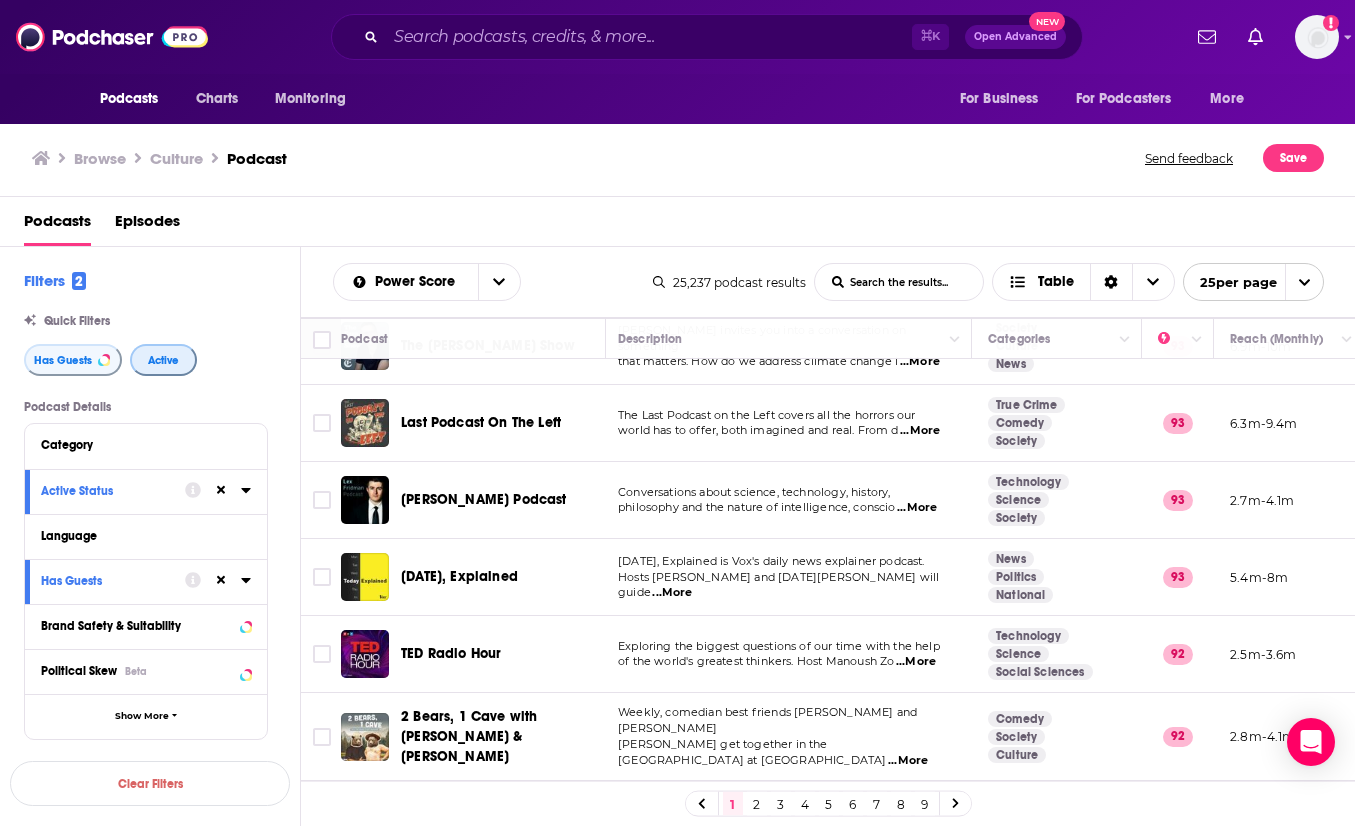 scroll, scrollTop: 1136, scrollLeft: 4, axis: both 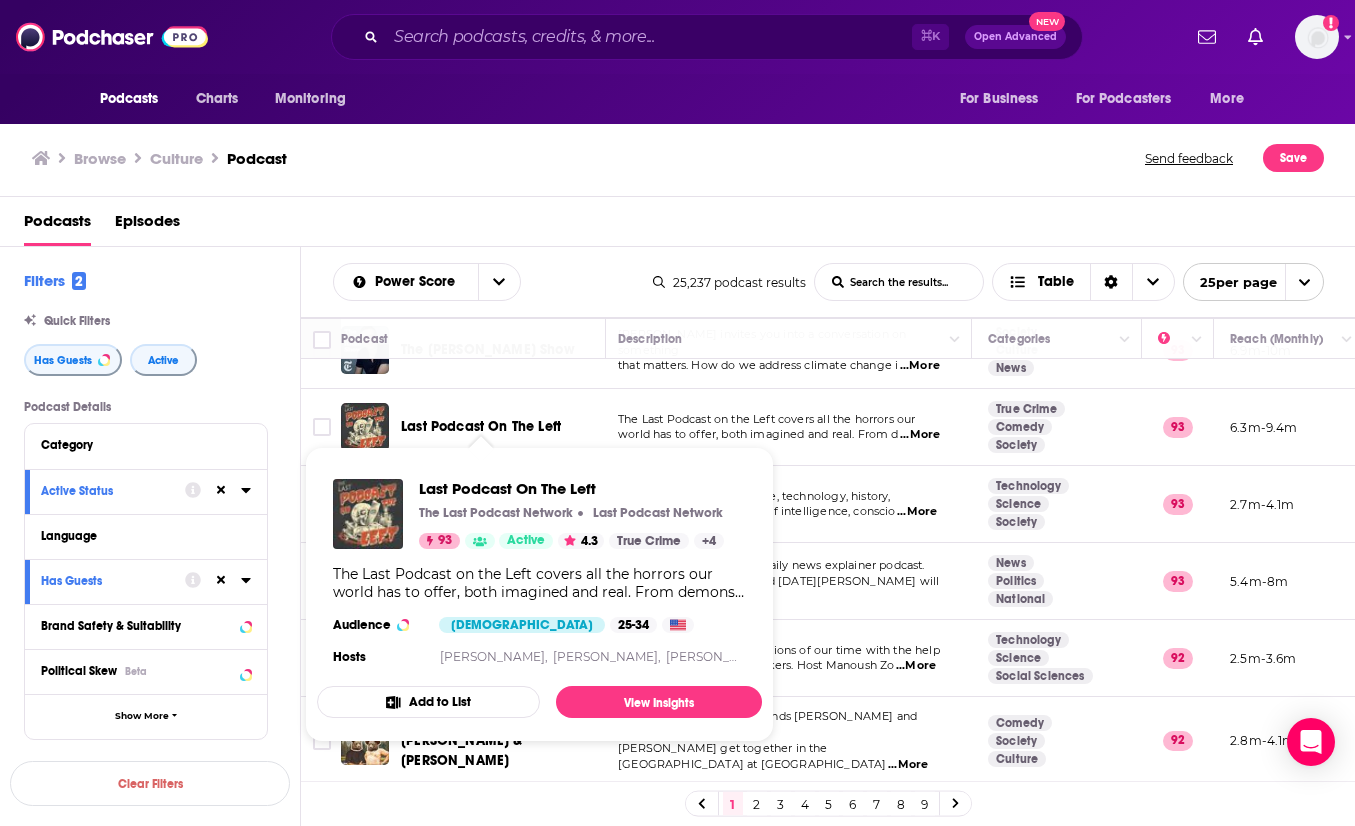 click on "Last Podcast On The Left" at bounding box center (481, 426) 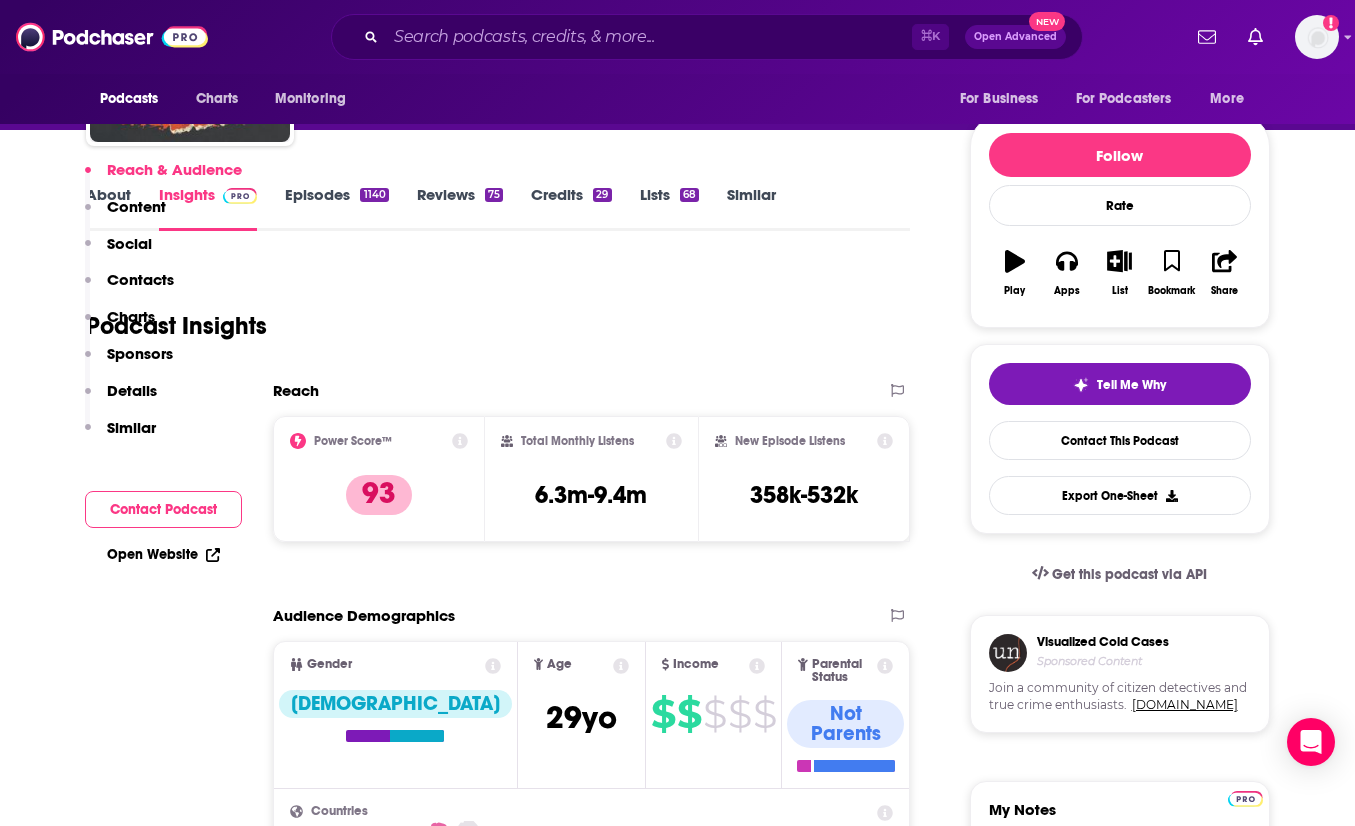 scroll, scrollTop: 0, scrollLeft: 0, axis: both 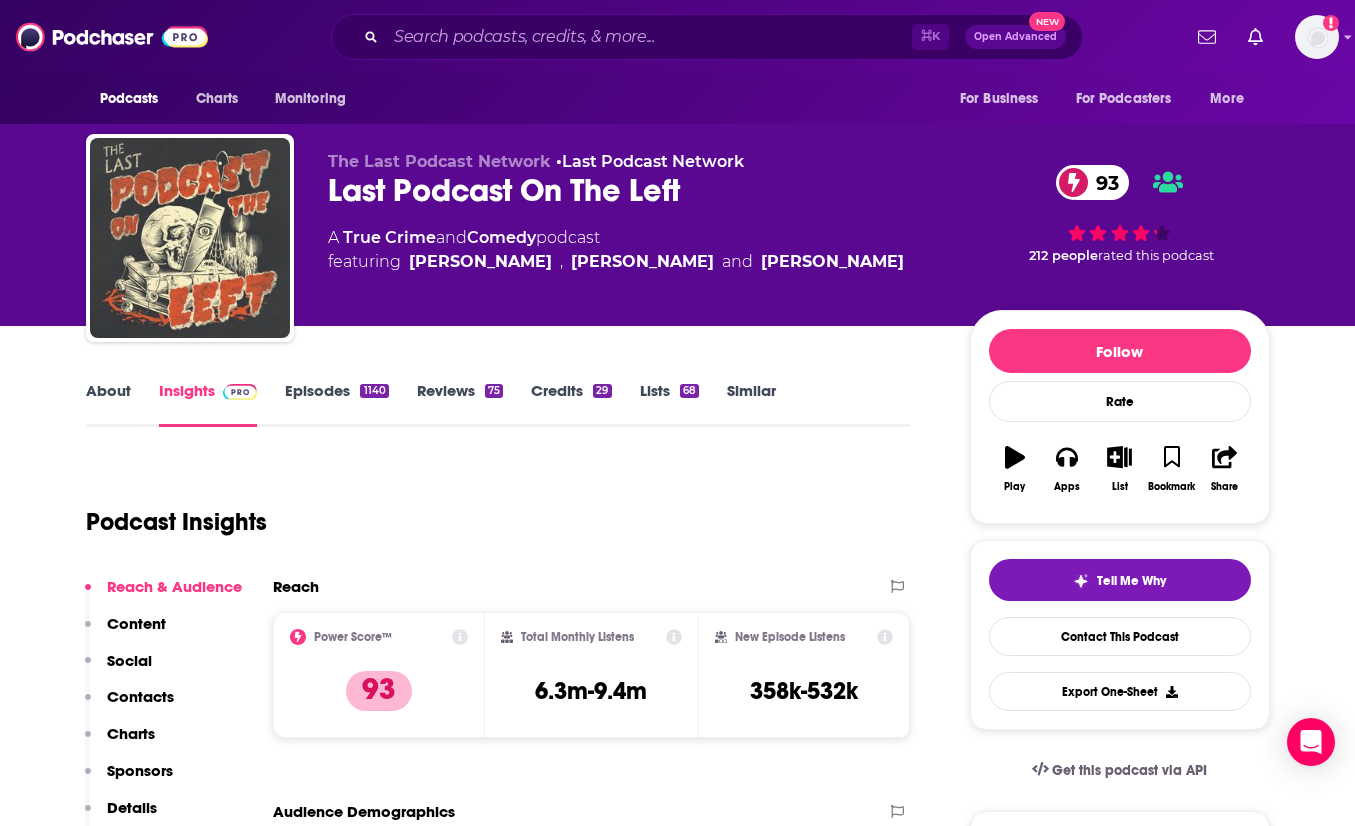 click on "Episodes 1140" at bounding box center (336, 404) 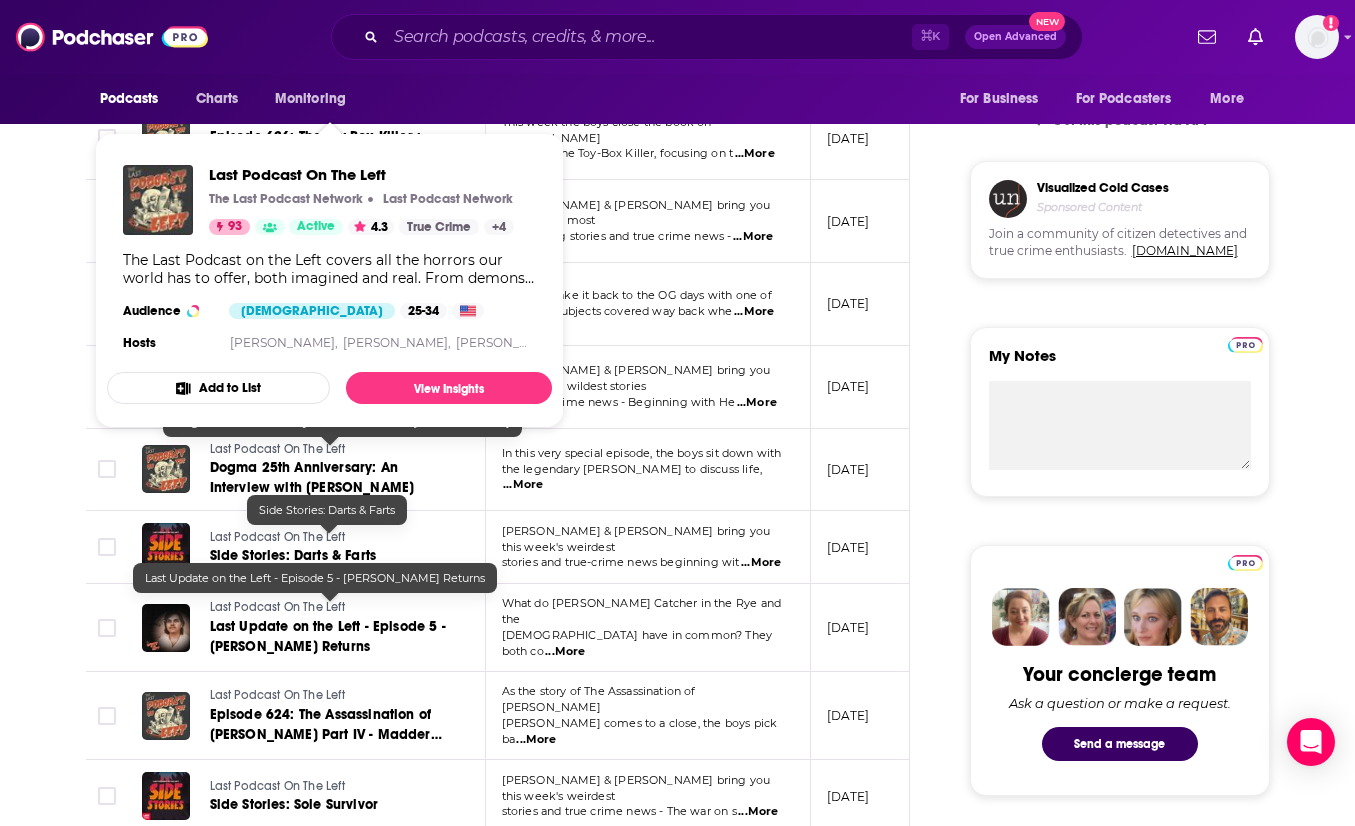 scroll, scrollTop: 757, scrollLeft: 0, axis: vertical 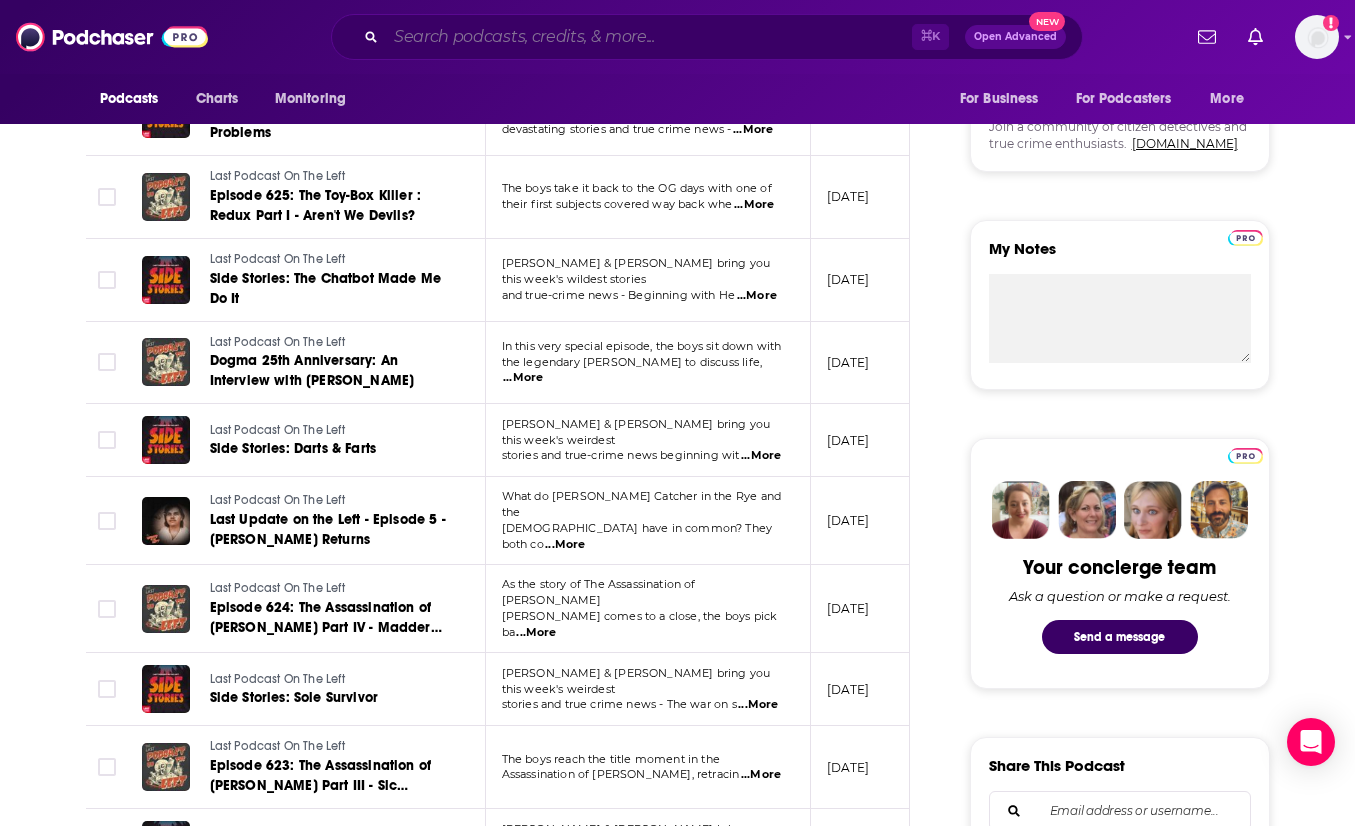 click at bounding box center [649, 37] 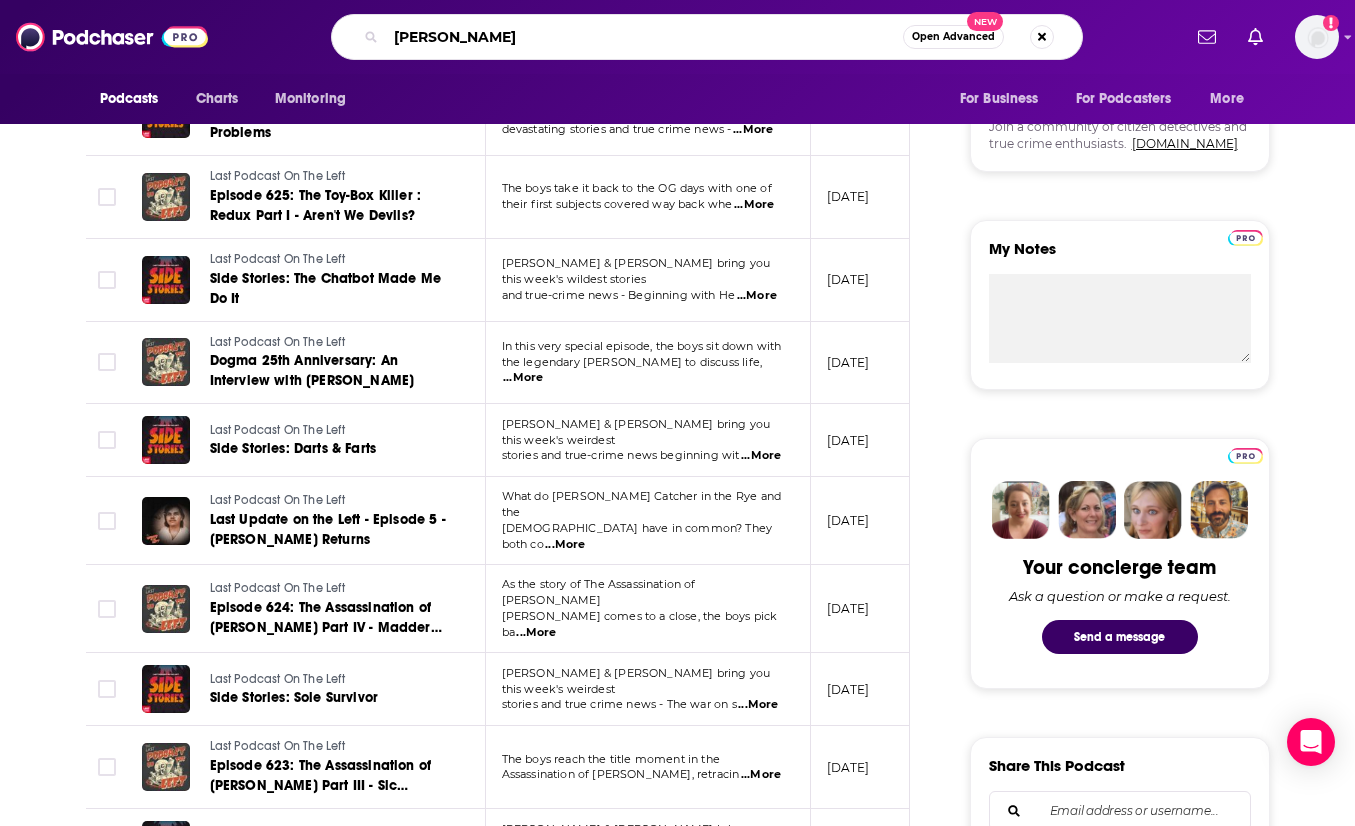 type on "[PERSON_NAME]" 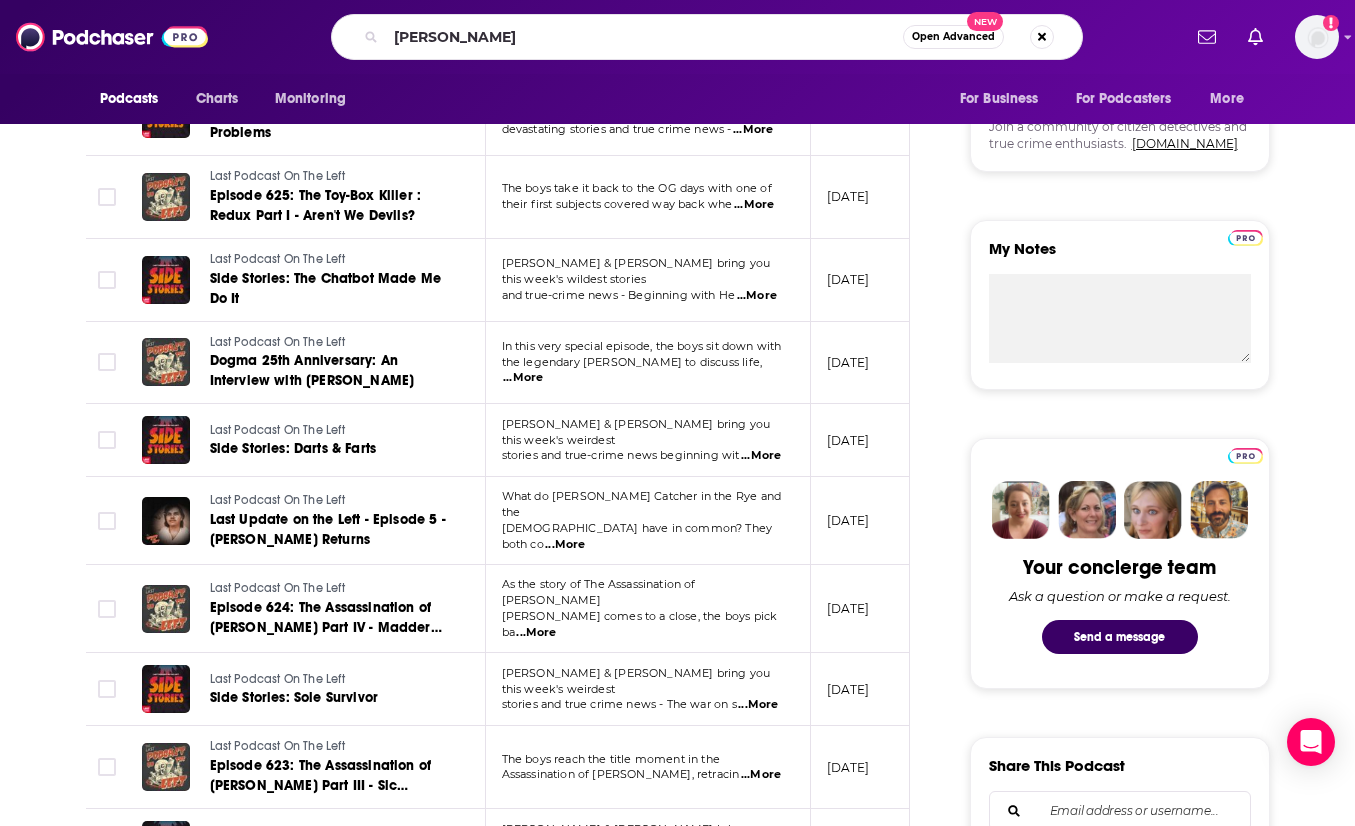 scroll, scrollTop: 0, scrollLeft: 0, axis: both 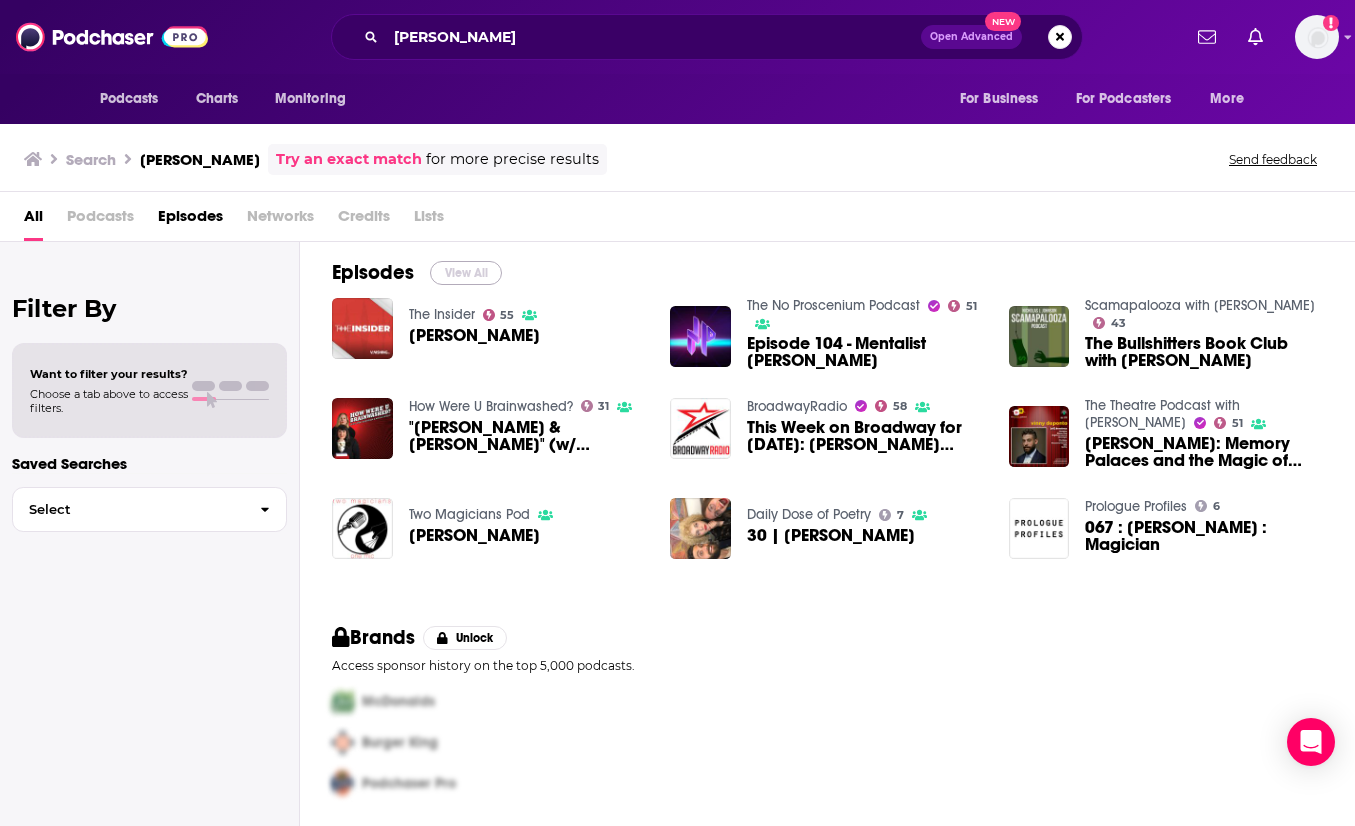 click on "View All" at bounding box center (466, 273) 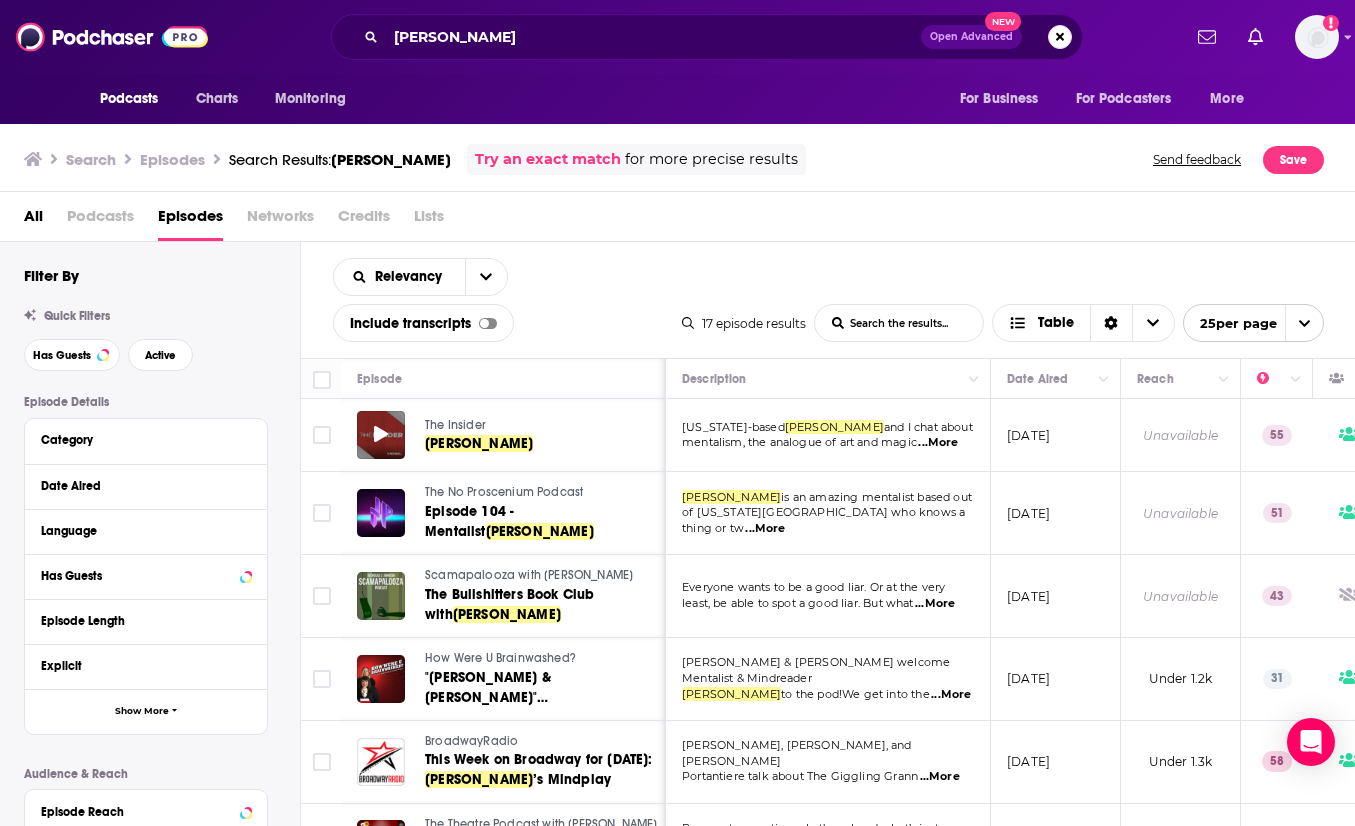 click 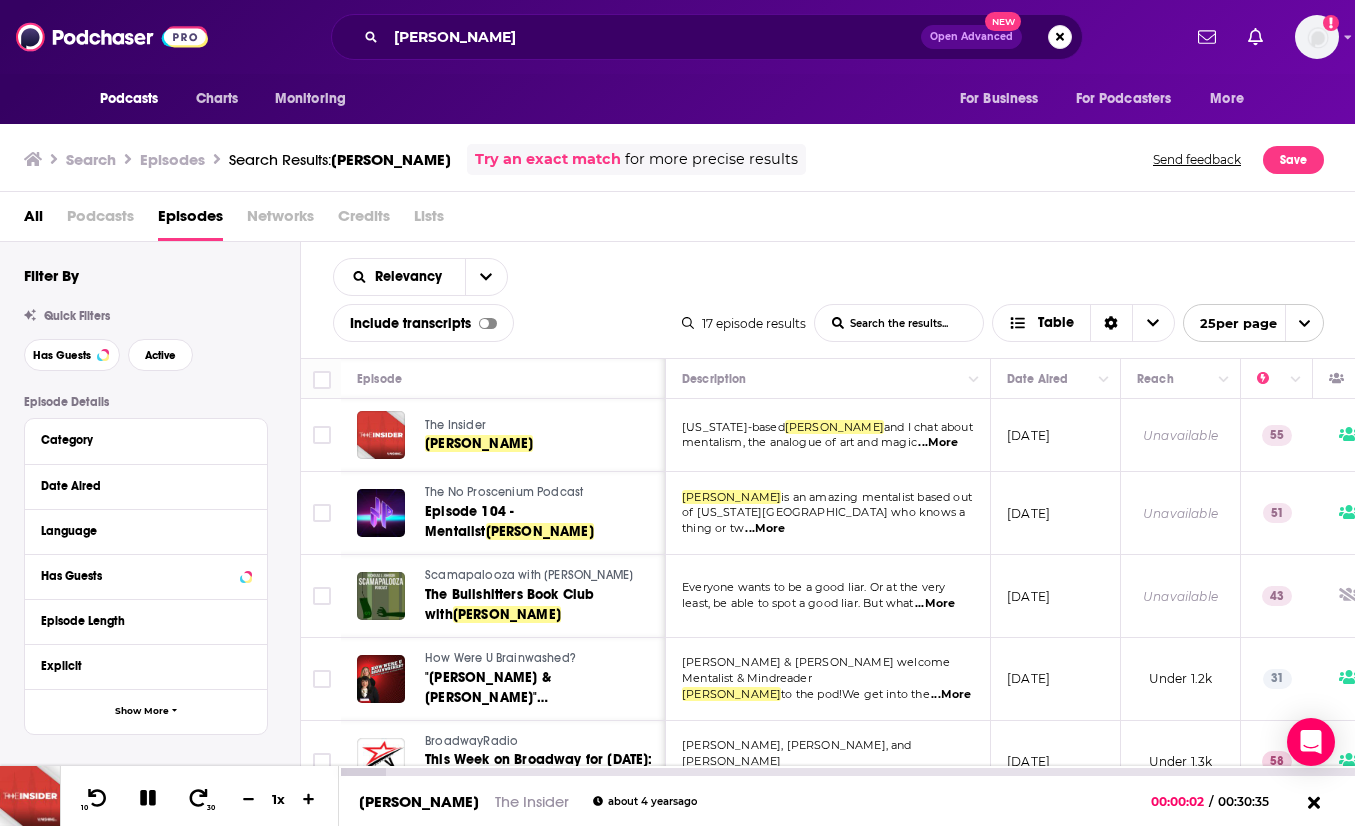 click 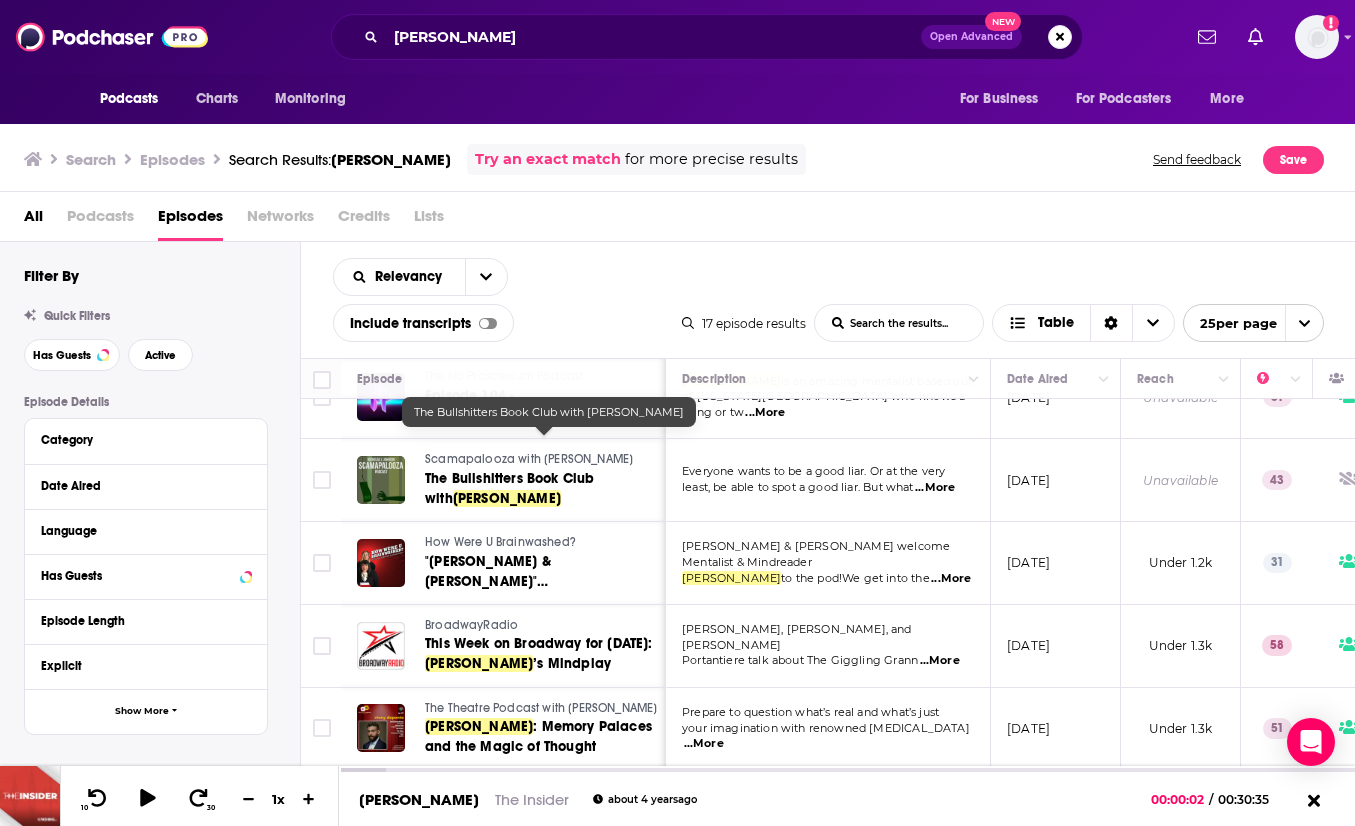 scroll, scrollTop: 409, scrollLeft: 0, axis: vertical 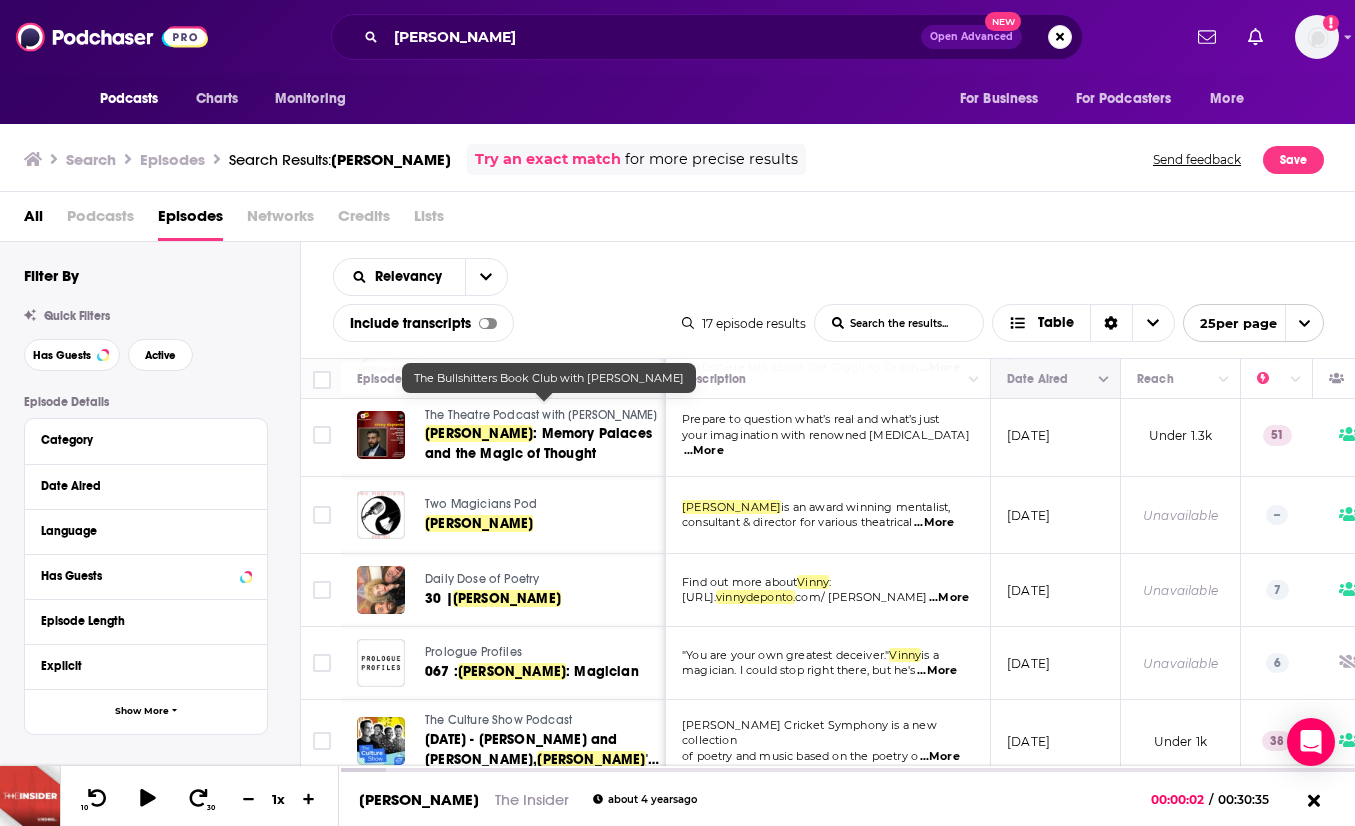 click 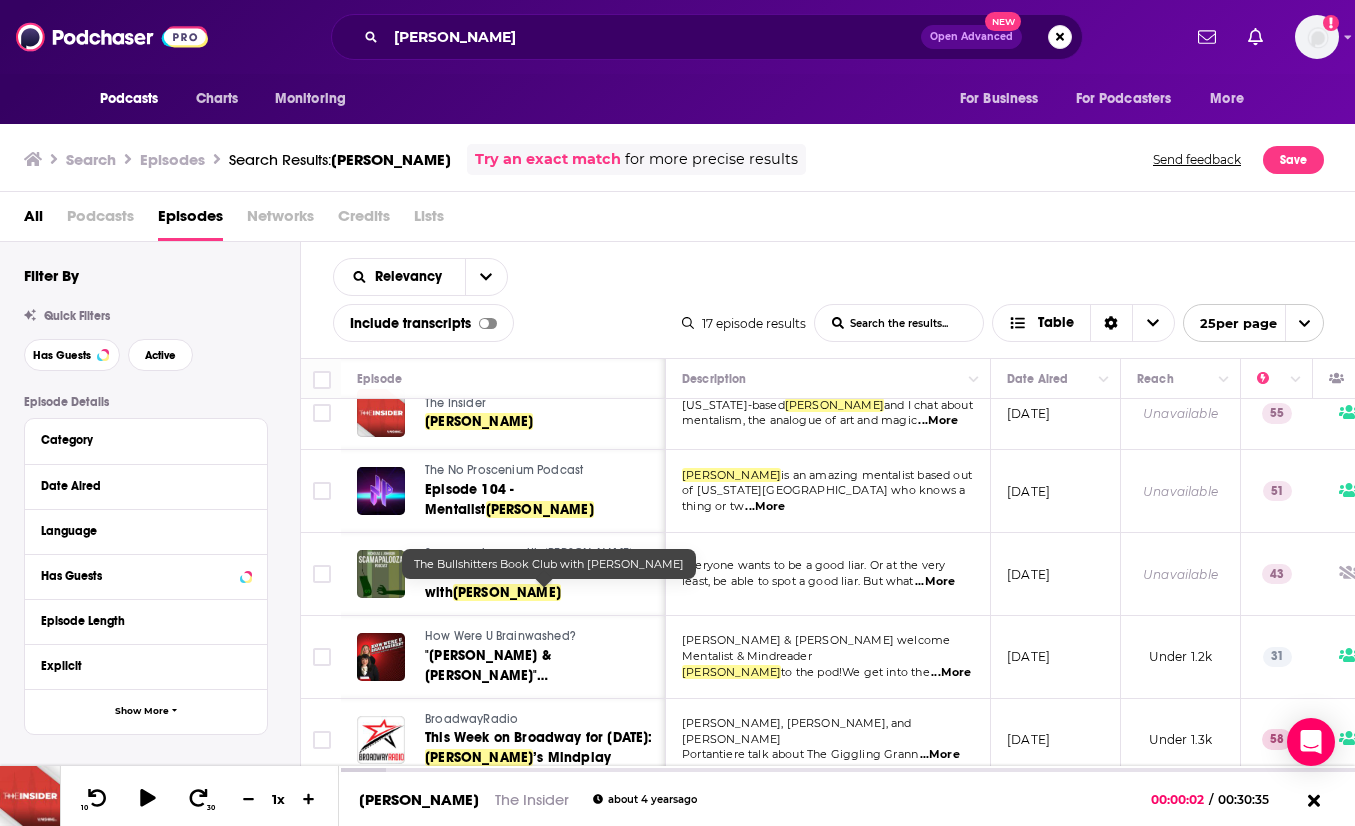 scroll, scrollTop: 0, scrollLeft: 0, axis: both 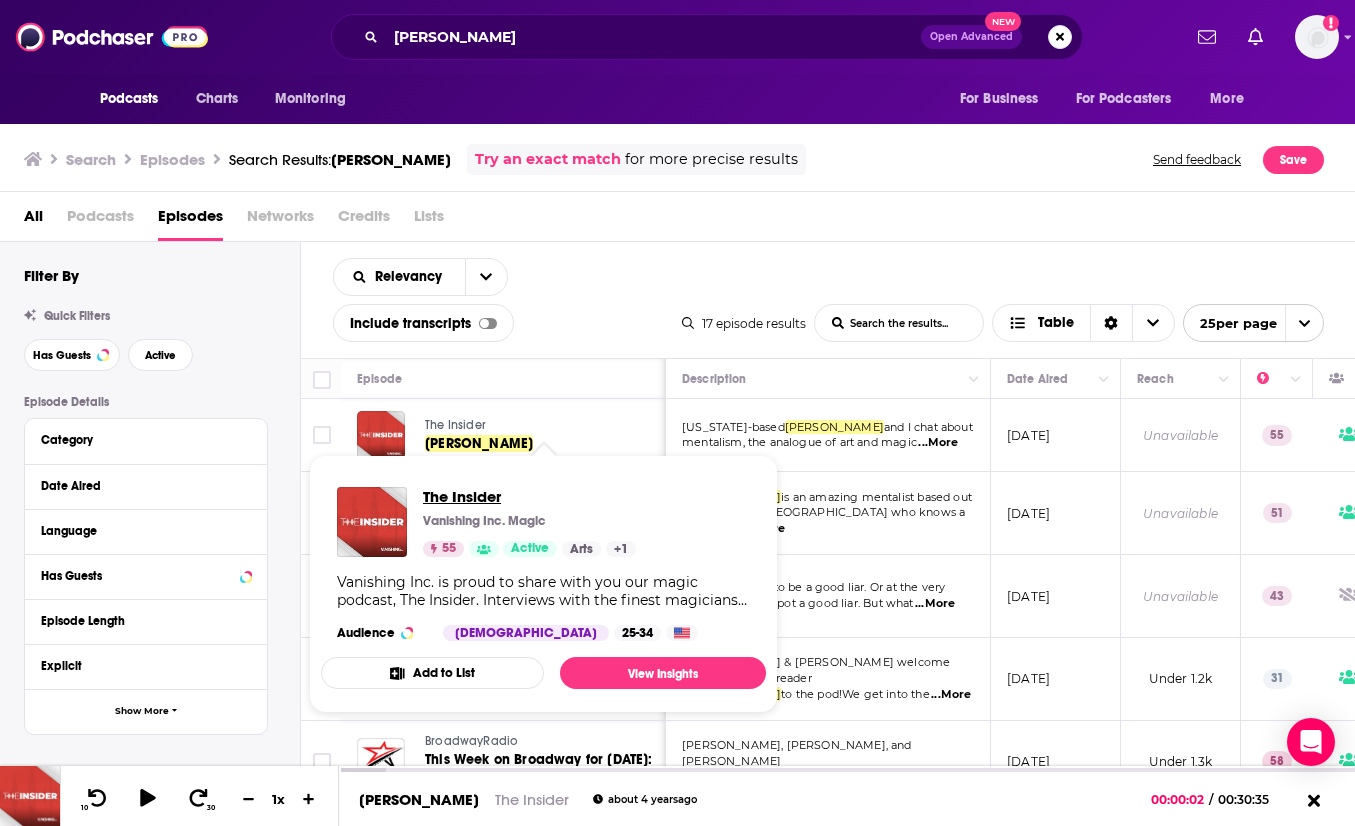 click on "The Insider" at bounding box center (529, 496) 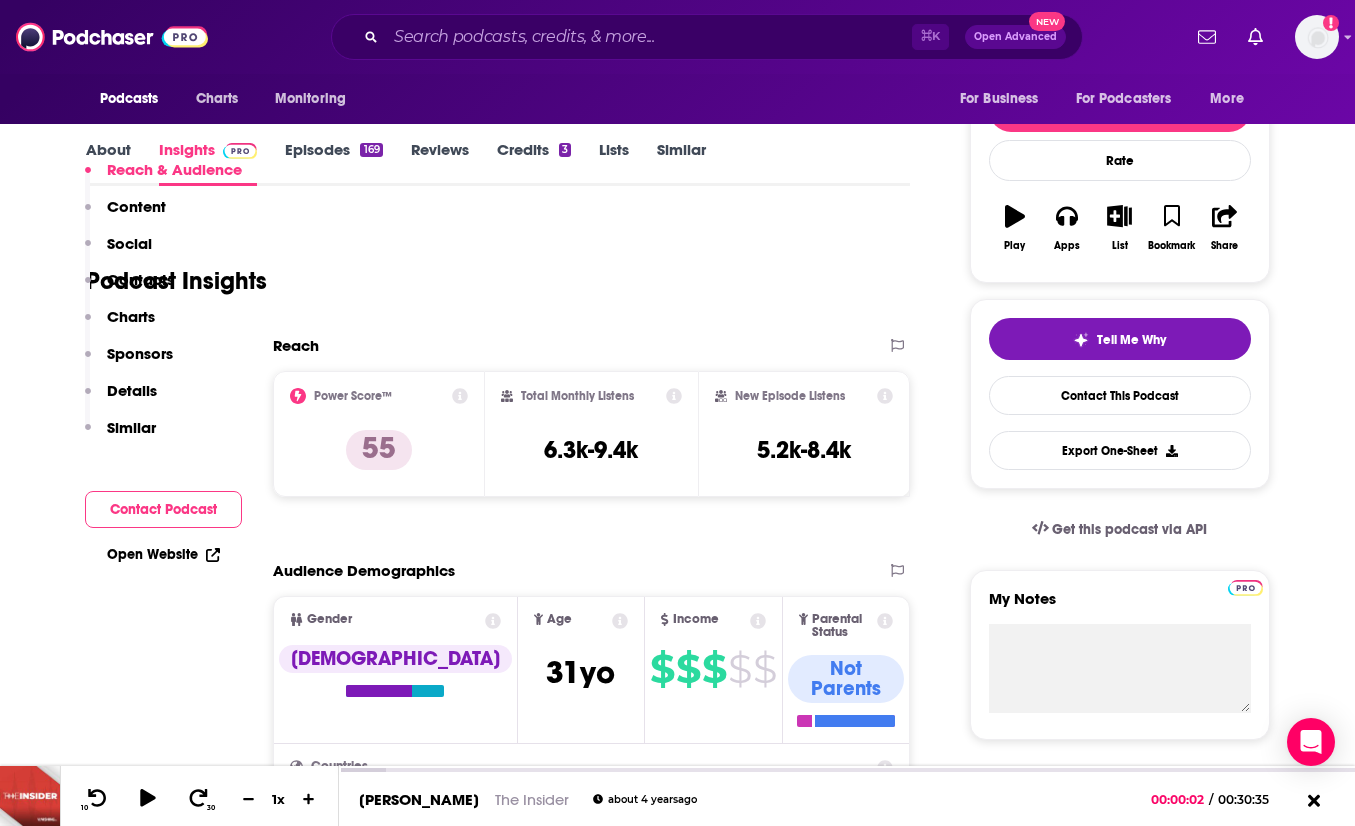scroll, scrollTop: 369, scrollLeft: 0, axis: vertical 